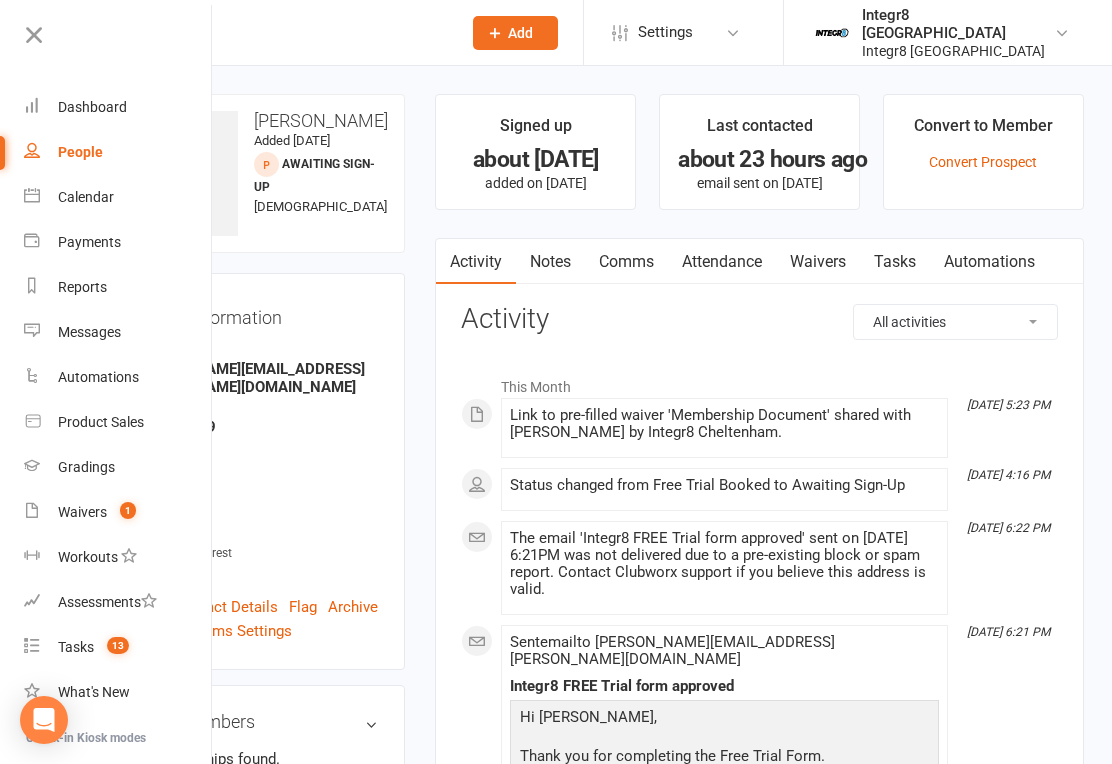 scroll, scrollTop: 16, scrollLeft: 0, axis: vertical 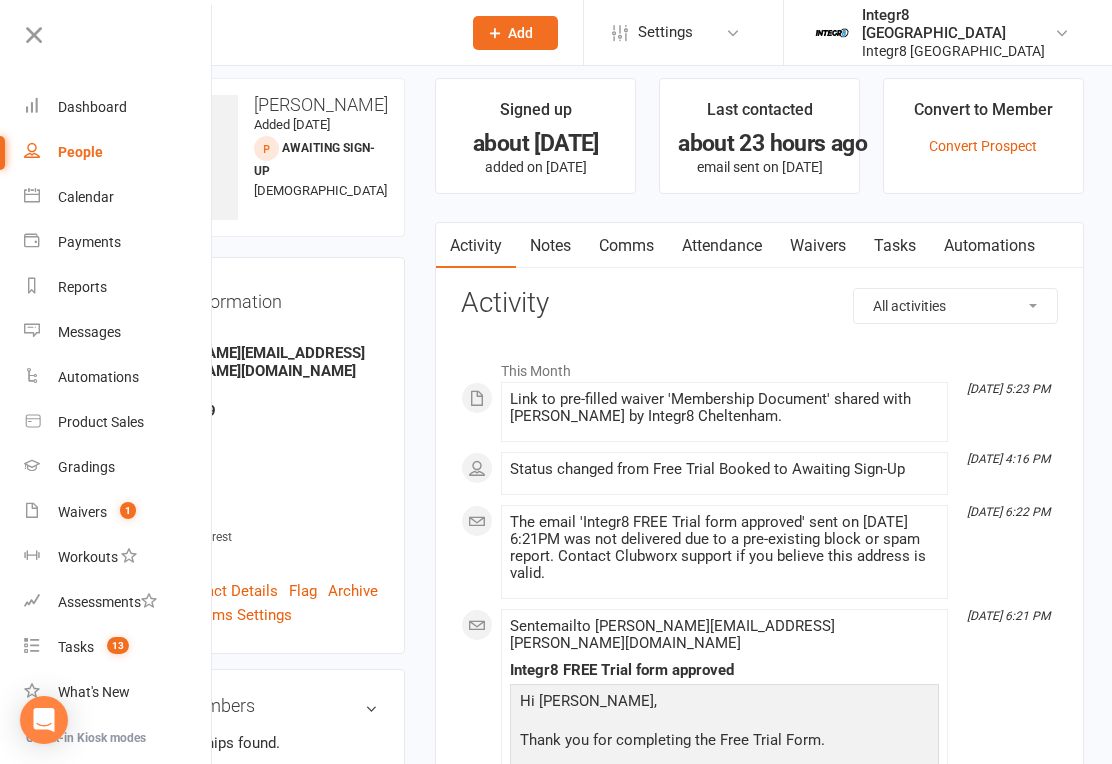 click on "People" at bounding box center [118, 152] 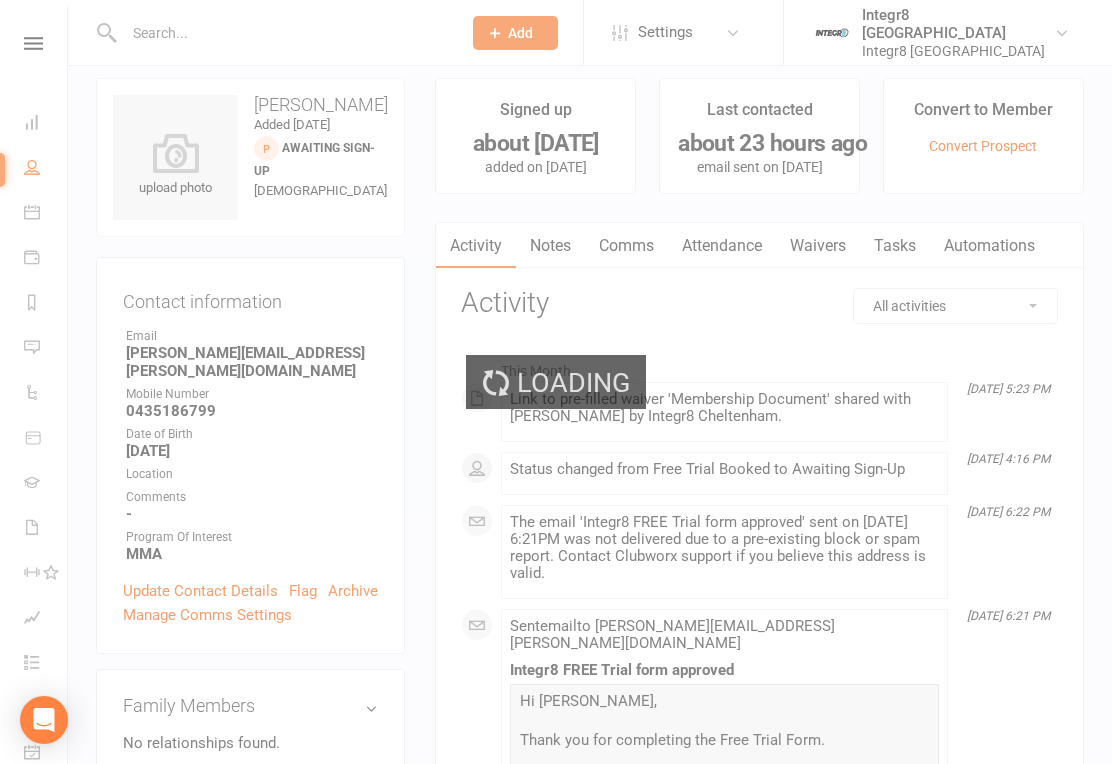 scroll, scrollTop: 0, scrollLeft: 0, axis: both 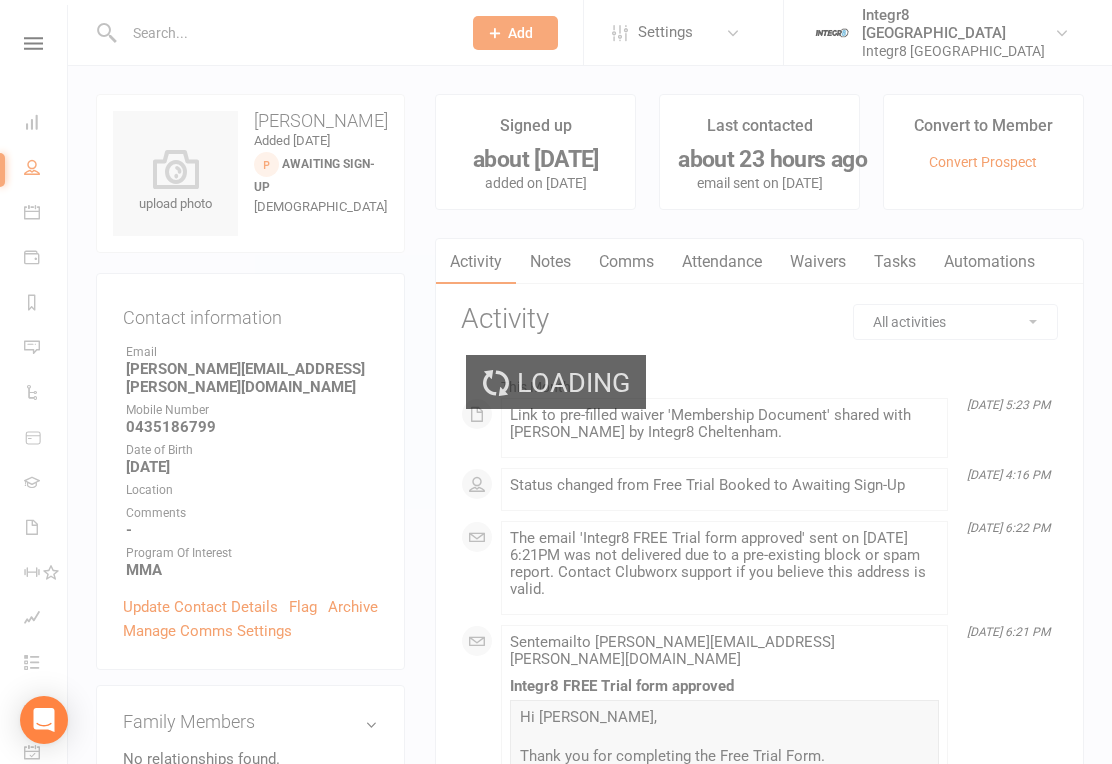 select on "50" 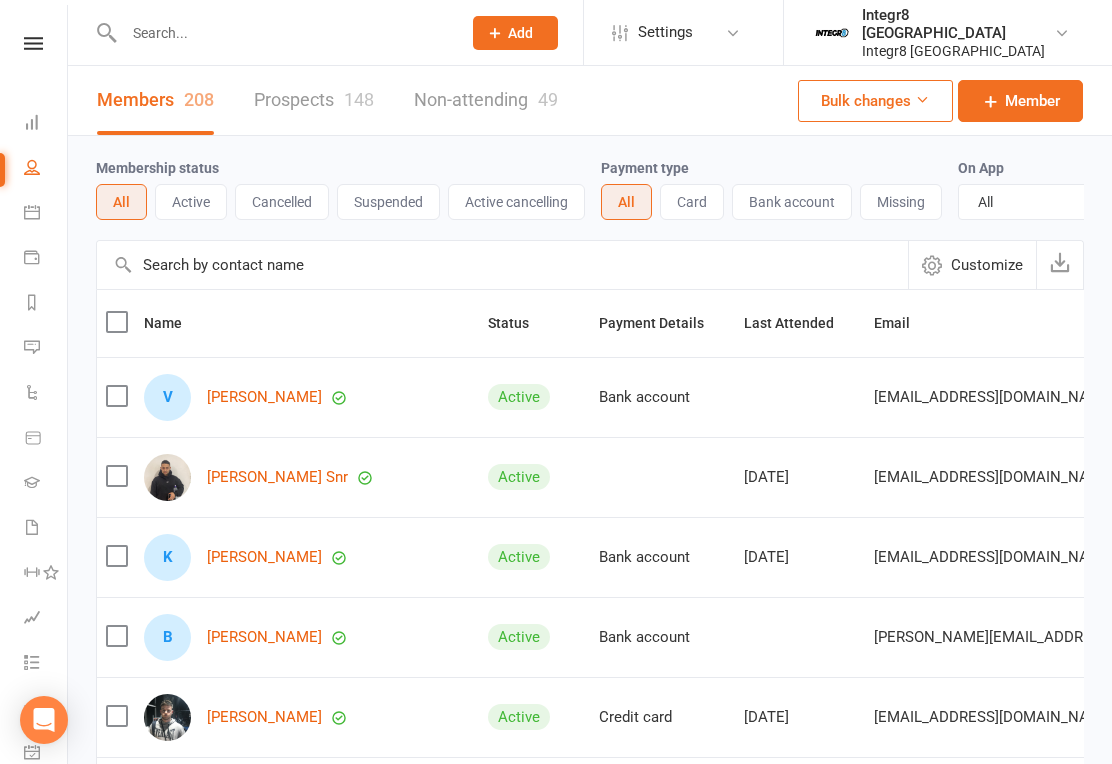 click on "Prospects 148" at bounding box center [314, 100] 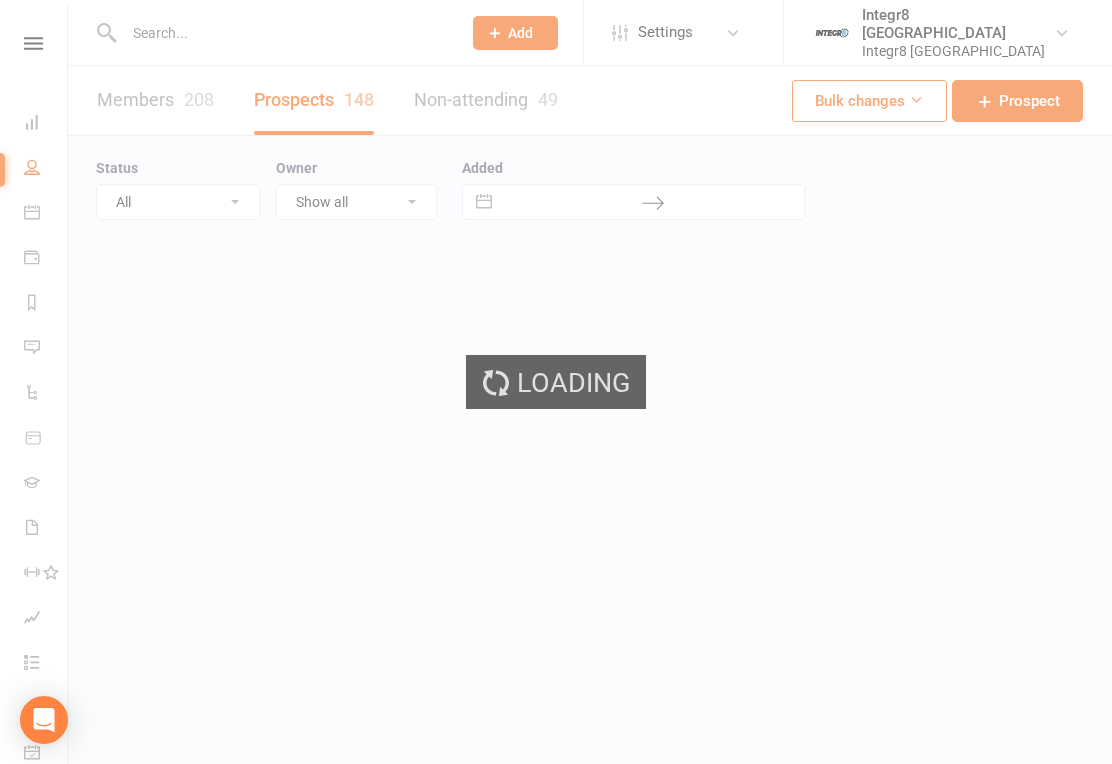 select on "25" 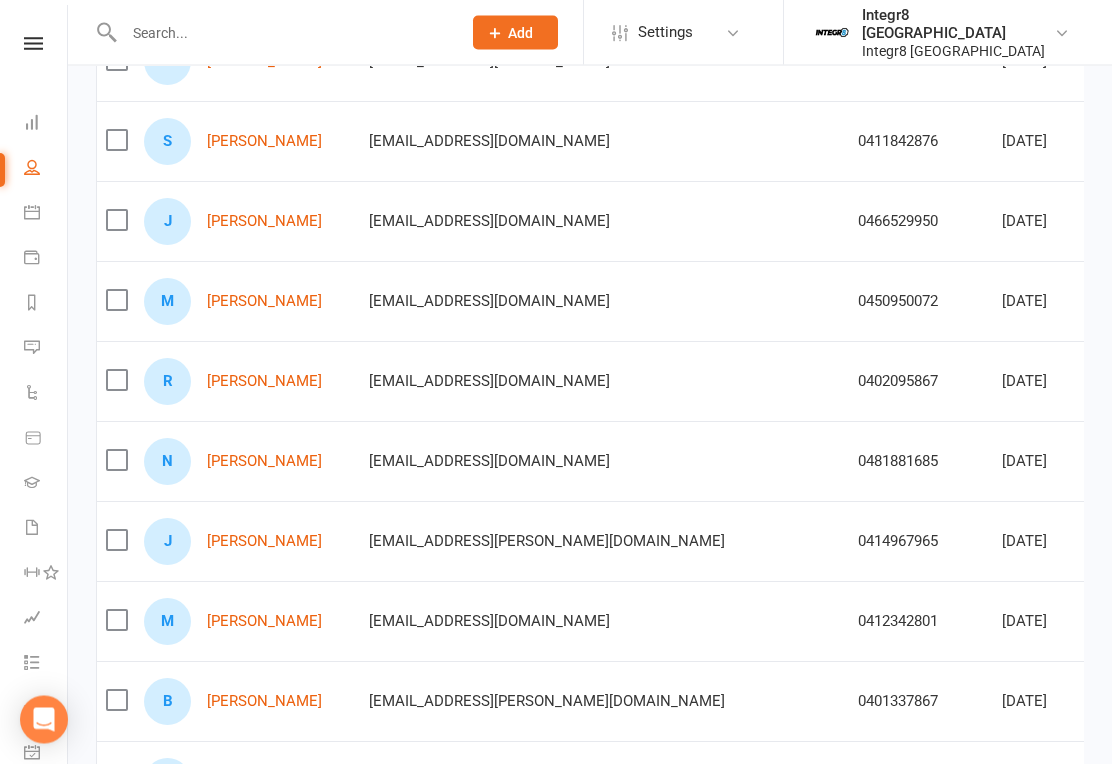 scroll, scrollTop: 489, scrollLeft: 0, axis: vertical 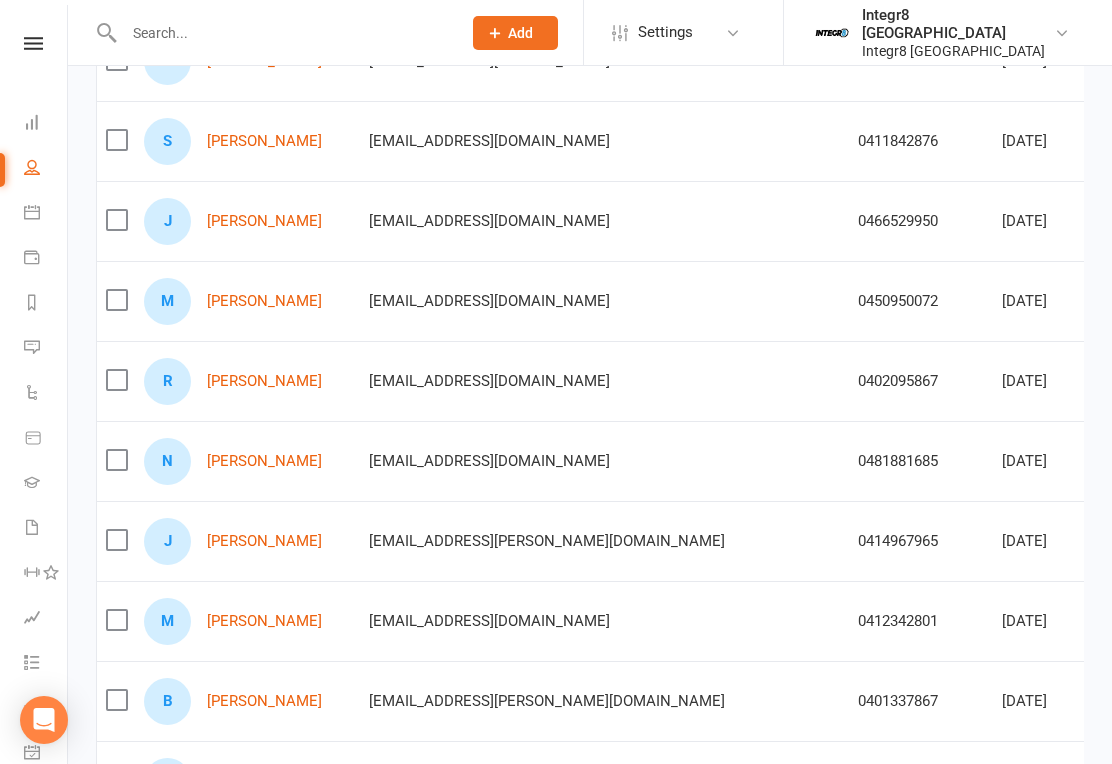 click on "[PERSON_NAME]" at bounding box center (264, 301) 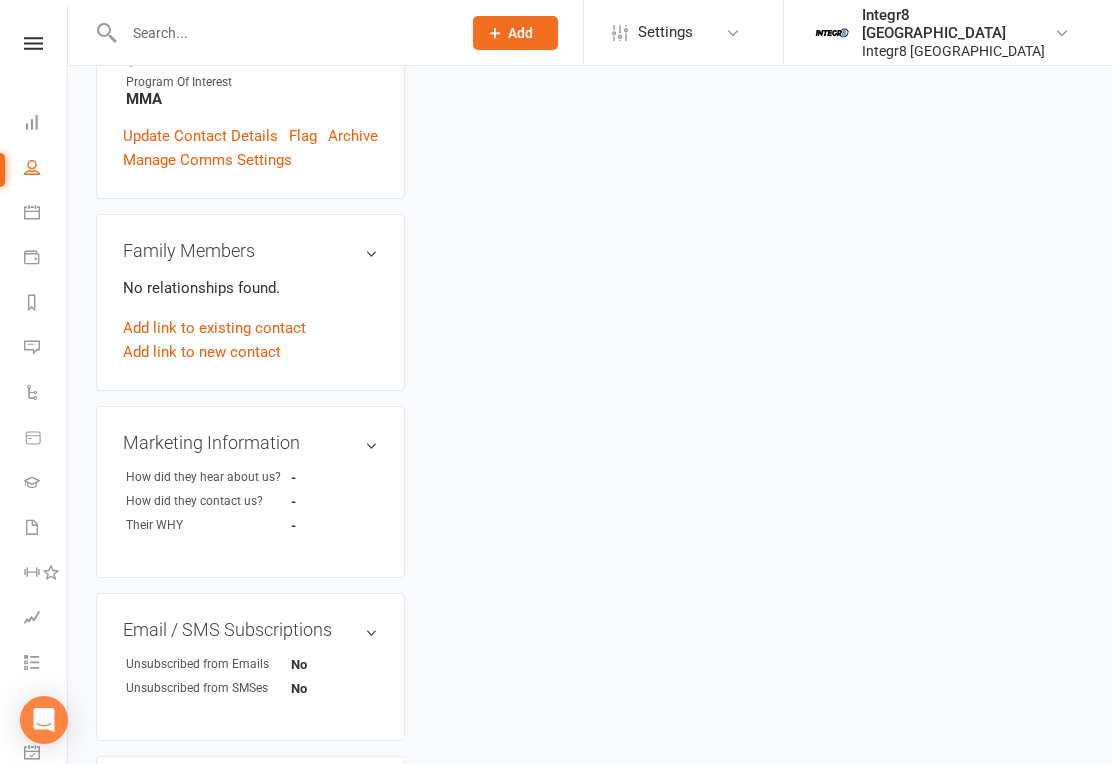 scroll, scrollTop: 0, scrollLeft: 0, axis: both 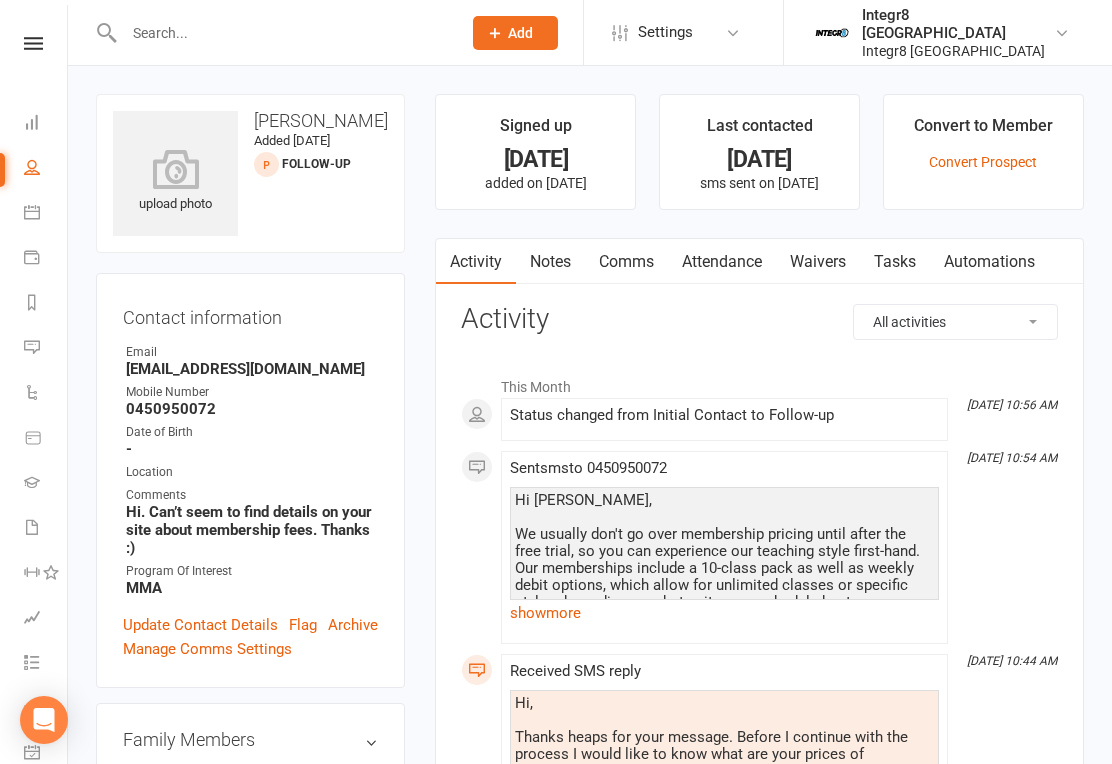 click on "upload photo [PERSON_NAME] Added [DATE]   Follow-up  prospect Contact information Owner   Email  [EMAIL_ADDRESS][DOMAIN_NAME]
Mobile Number  [PHONE_NUMBER]
Date of Birth  -
Location
Comments  Hi. Can’t seem to find details on your site about membership fees. Thanks :)
Program Of Interest  MMA
Update Contact Details Flag Archive Manage Comms Settings
Family Members  No relationships found. Add link to existing contact  Add link to new contact
Marketing Information  edit How did they hear about us? -
How did they contact us? -
Their WHY -
Email / SMS Subscriptions  edit Unsubscribed from Emails No
Unsubscribed from SMSes No
Emergency Contact Details  edit Name -
Relationship to Member -
Email -
Phone -
Address -
Waiver Answers  edit Add sections & fields Convert to NAC" at bounding box center [250, 901] 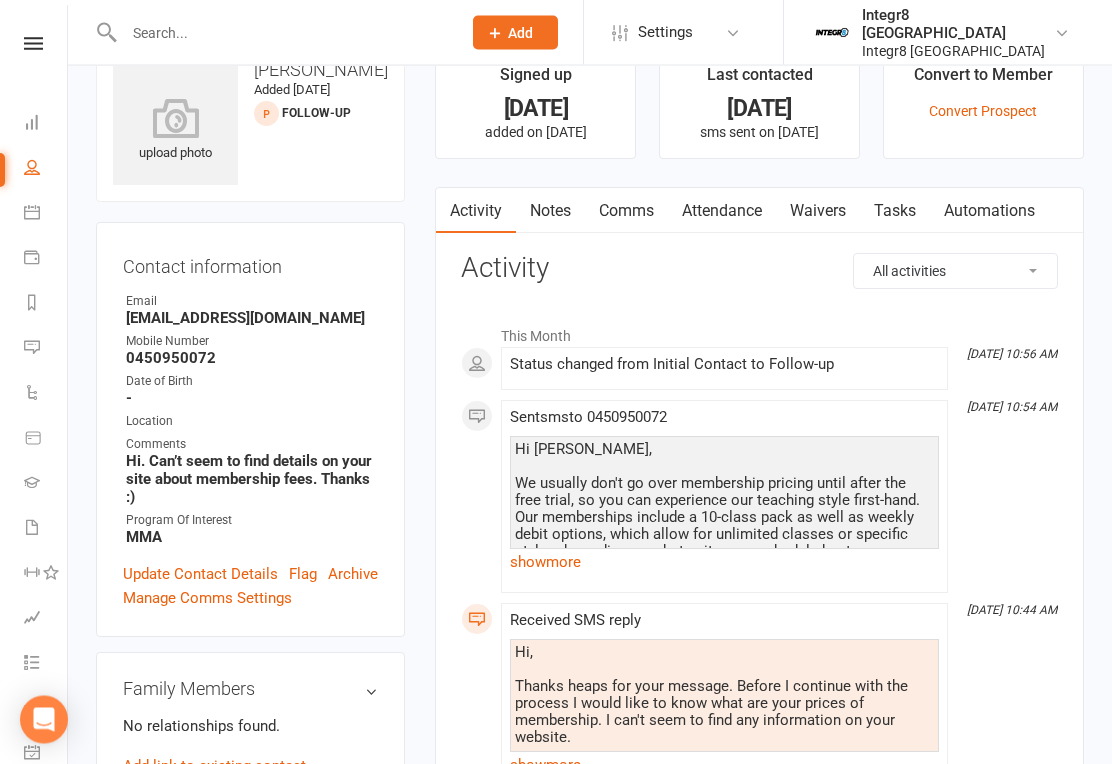 scroll, scrollTop: 0, scrollLeft: 0, axis: both 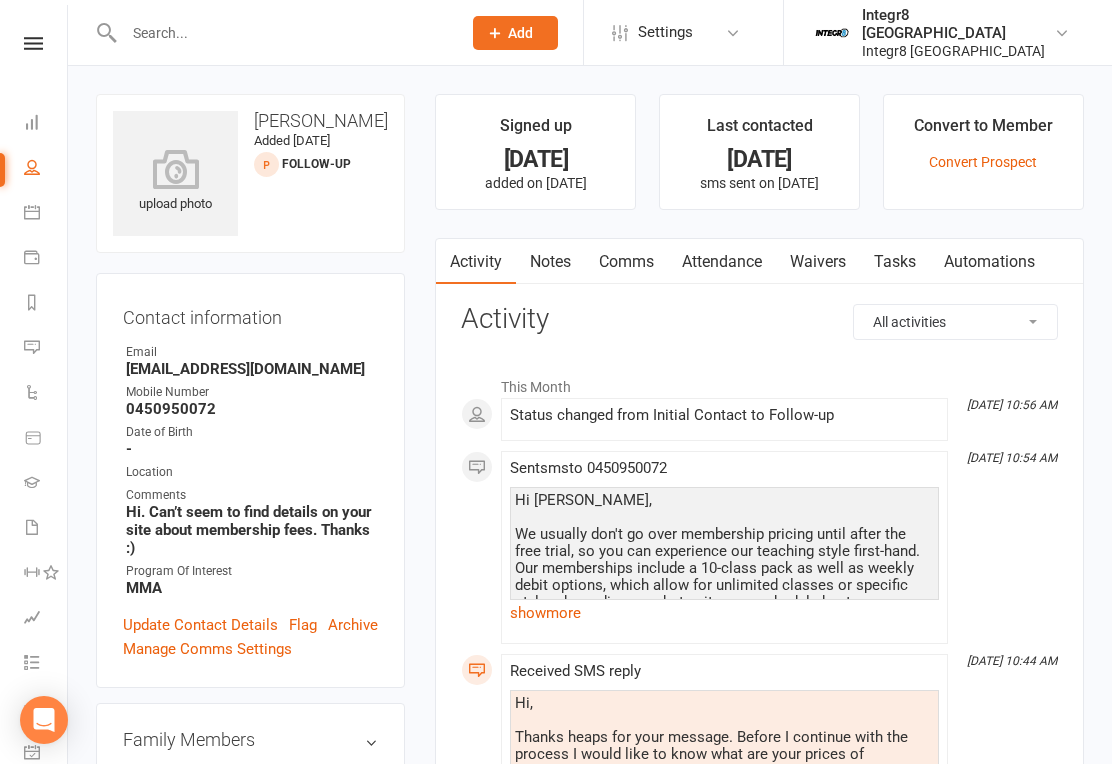 click on "Notes" at bounding box center (550, 262) 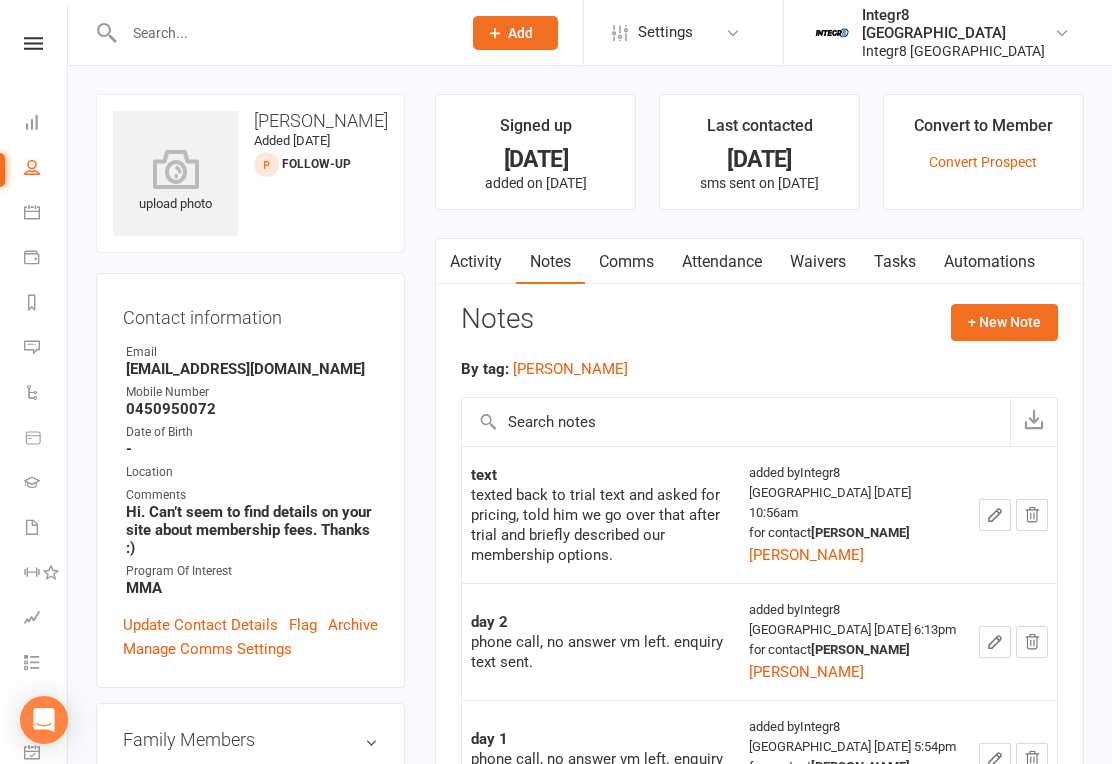 click on "+ New Note" at bounding box center [1004, 322] 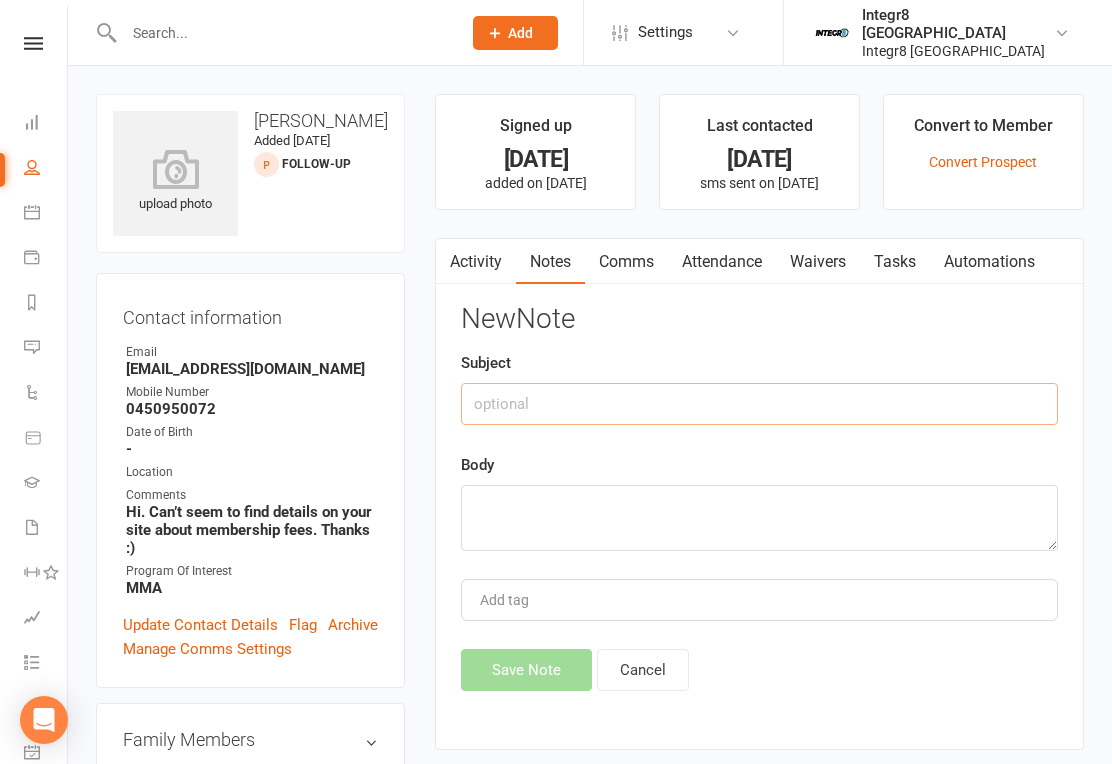 click at bounding box center [759, 404] 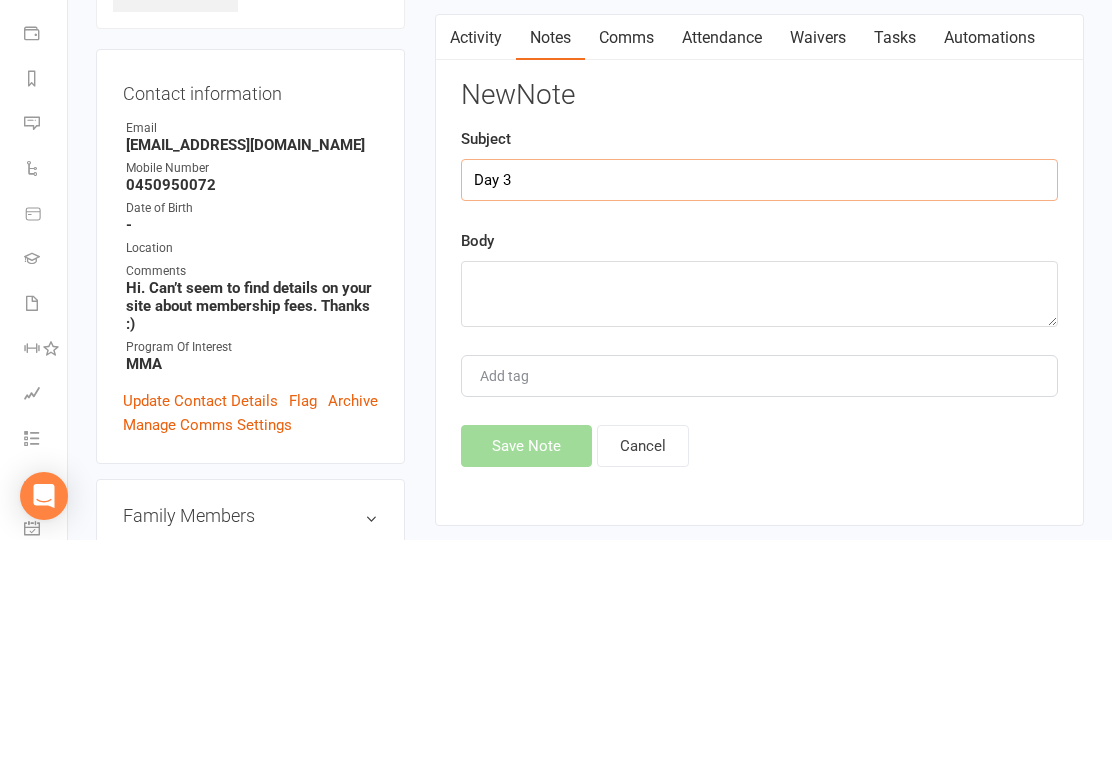 type on "Day 3" 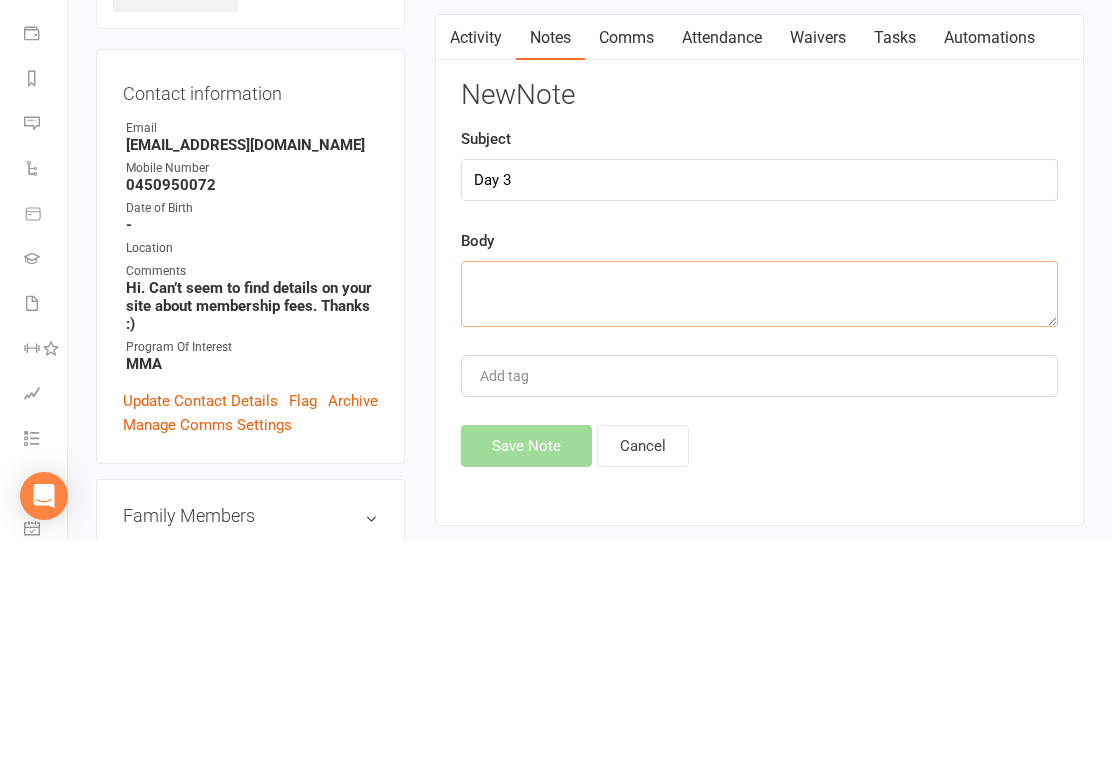 click at bounding box center (759, 518) 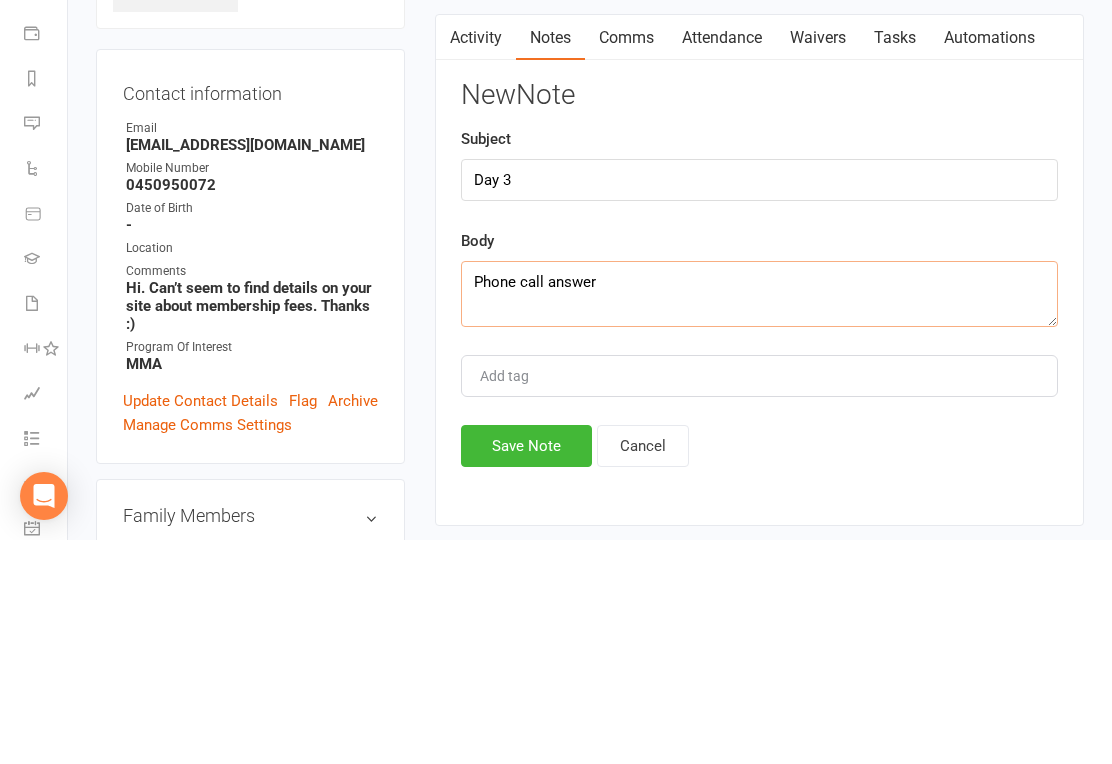 click on "Phone call answer" at bounding box center (759, 518) 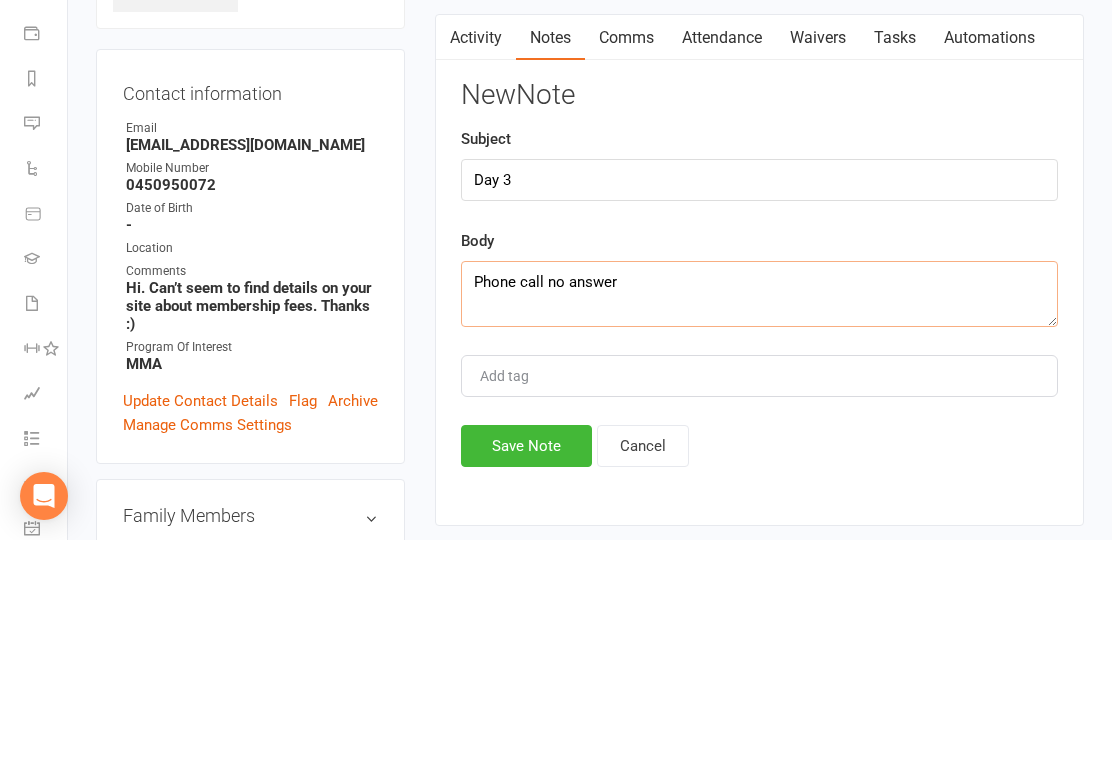 click on "Phone call no answer" at bounding box center (759, 518) 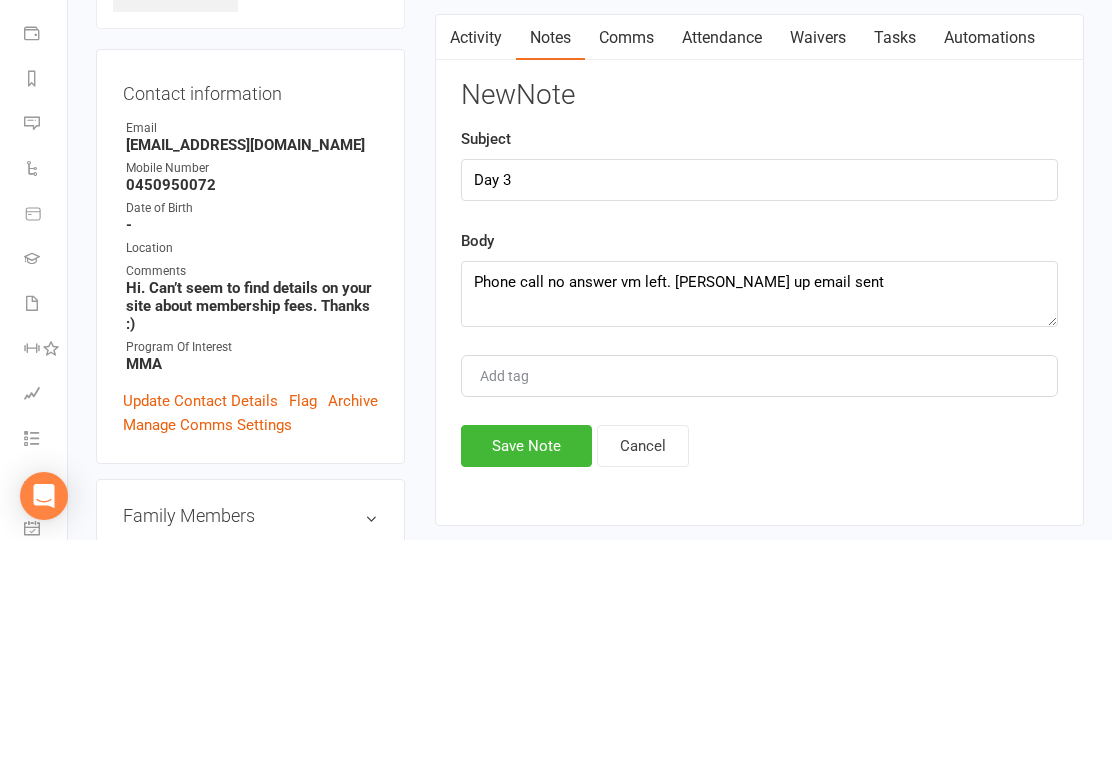 scroll, scrollTop: 224, scrollLeft: 0, axis: vertical 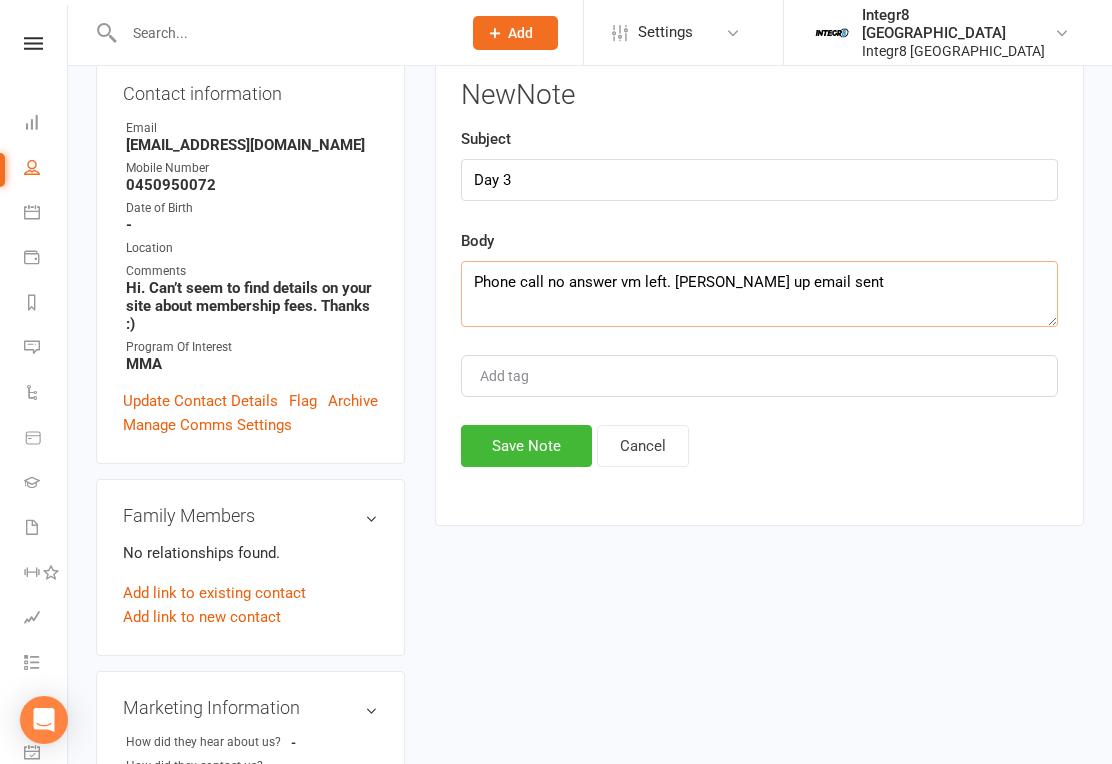 type on "Phone call no answer vm left. [PERSON_NAME] up email sent" 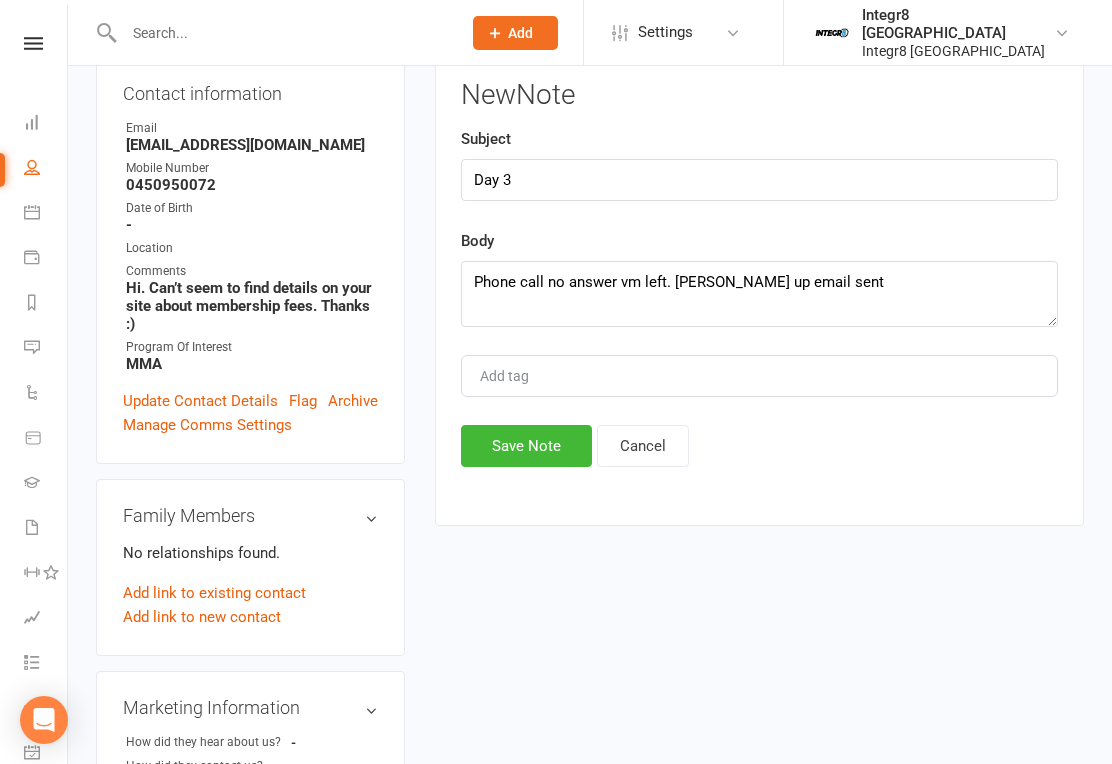 click on "Add tag" at bounding box center (759, 376) 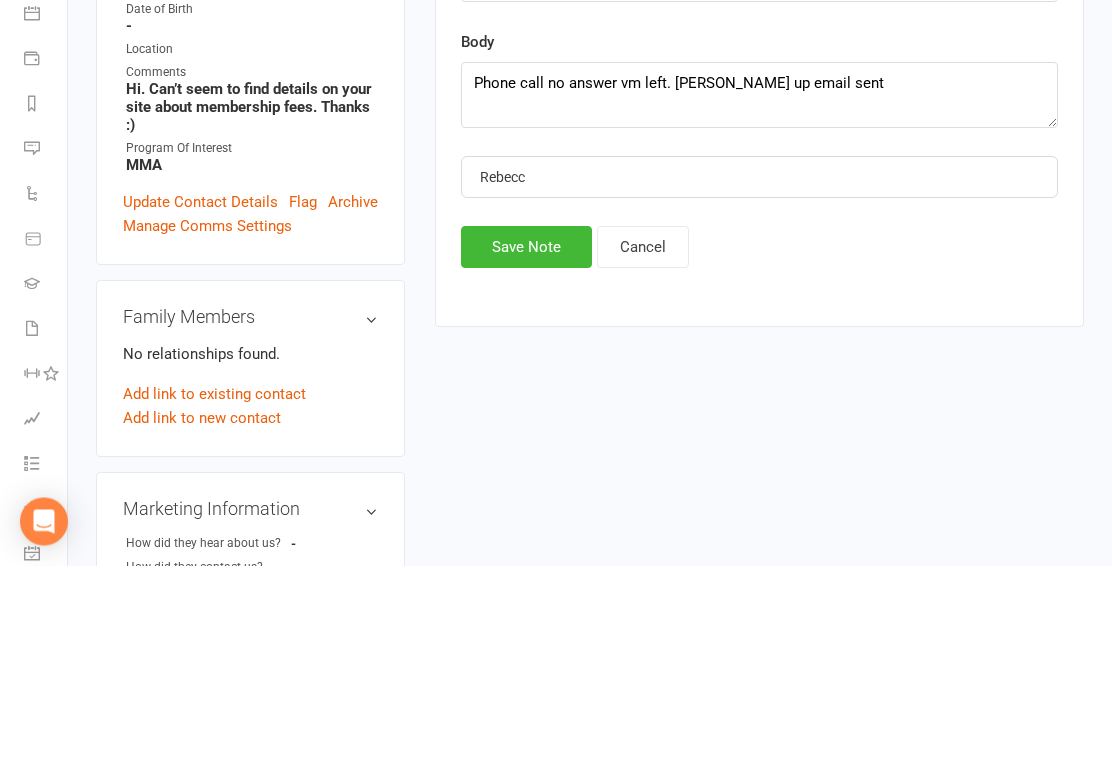 type on "[PERSON_NAME]" 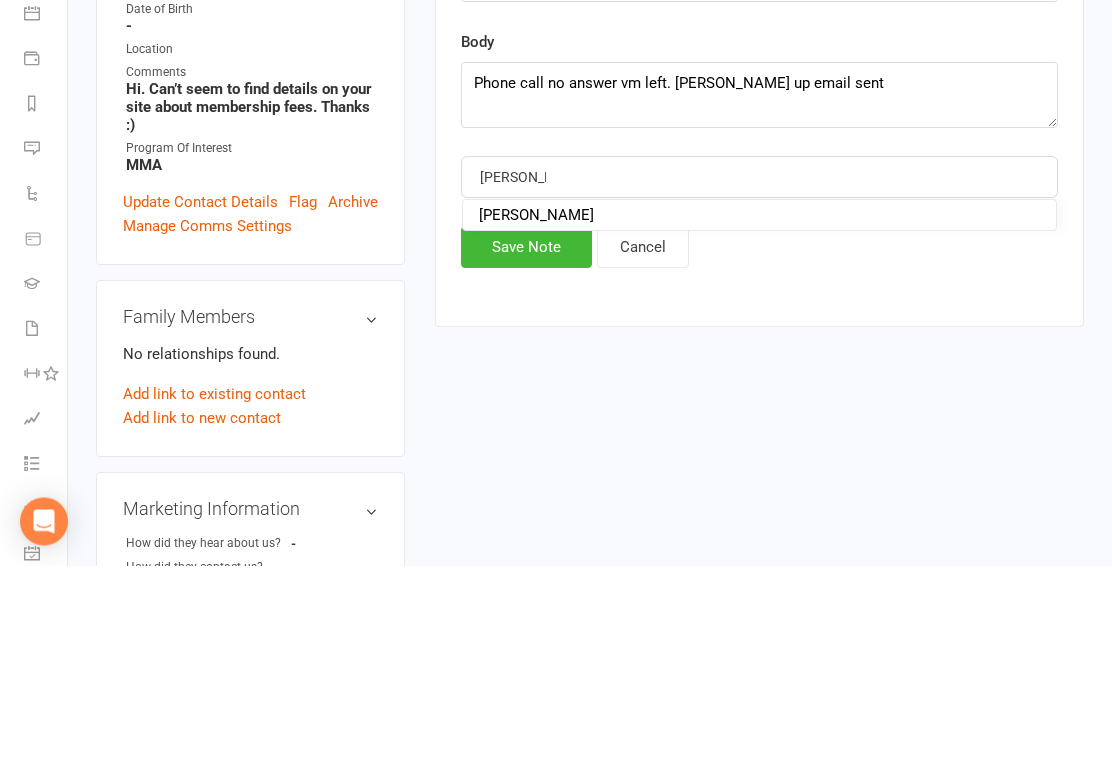 click on "[PERSON_NAME]" at bounding box center [759, 414] 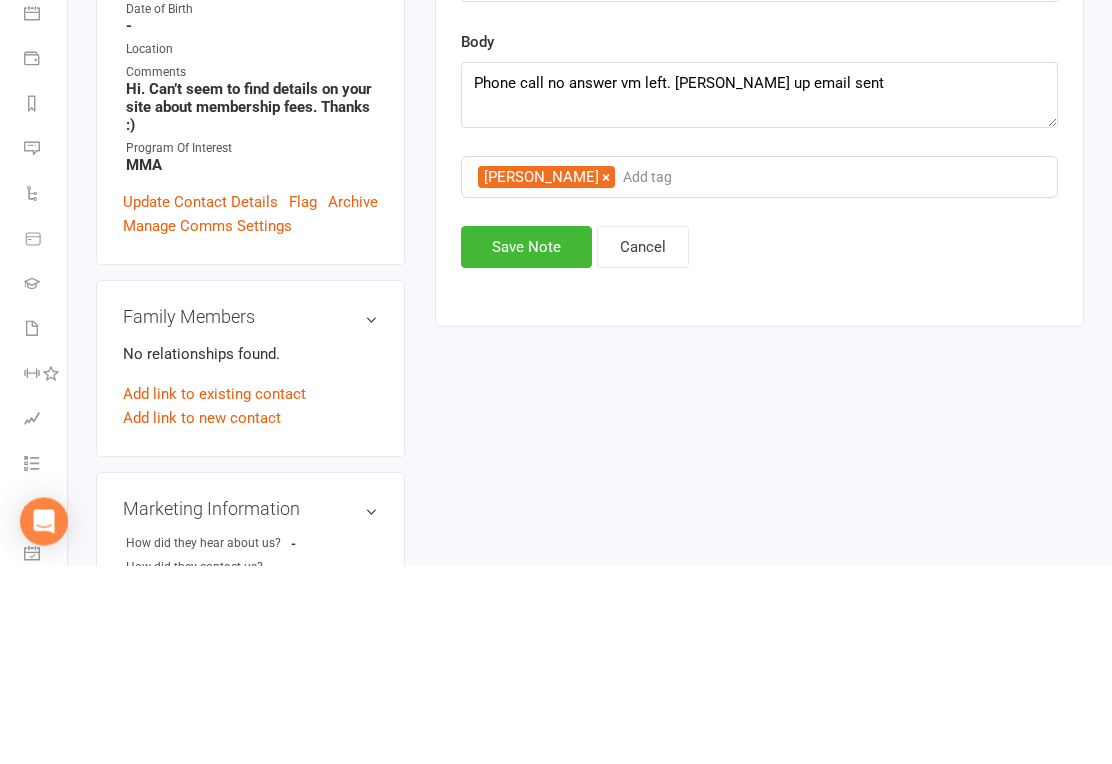 click on "Save Note" at bounding box center [526, 446] 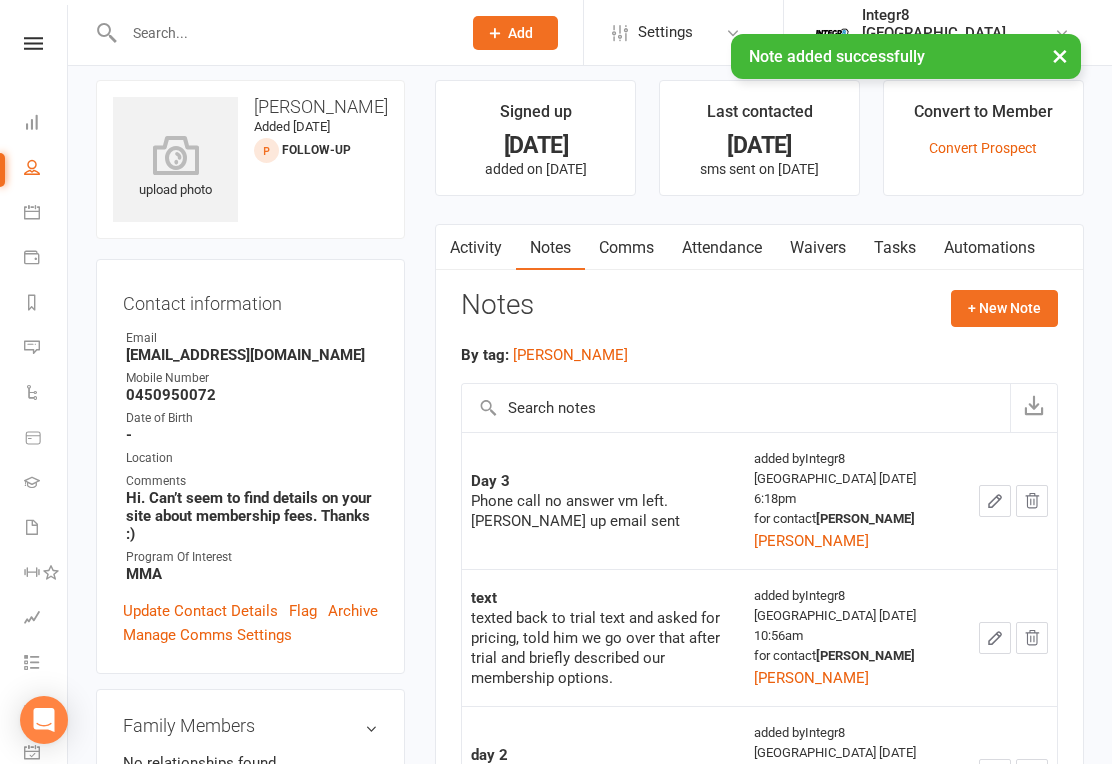 scroll, scrollTop: 0, scrollLeft: 0, axis: both 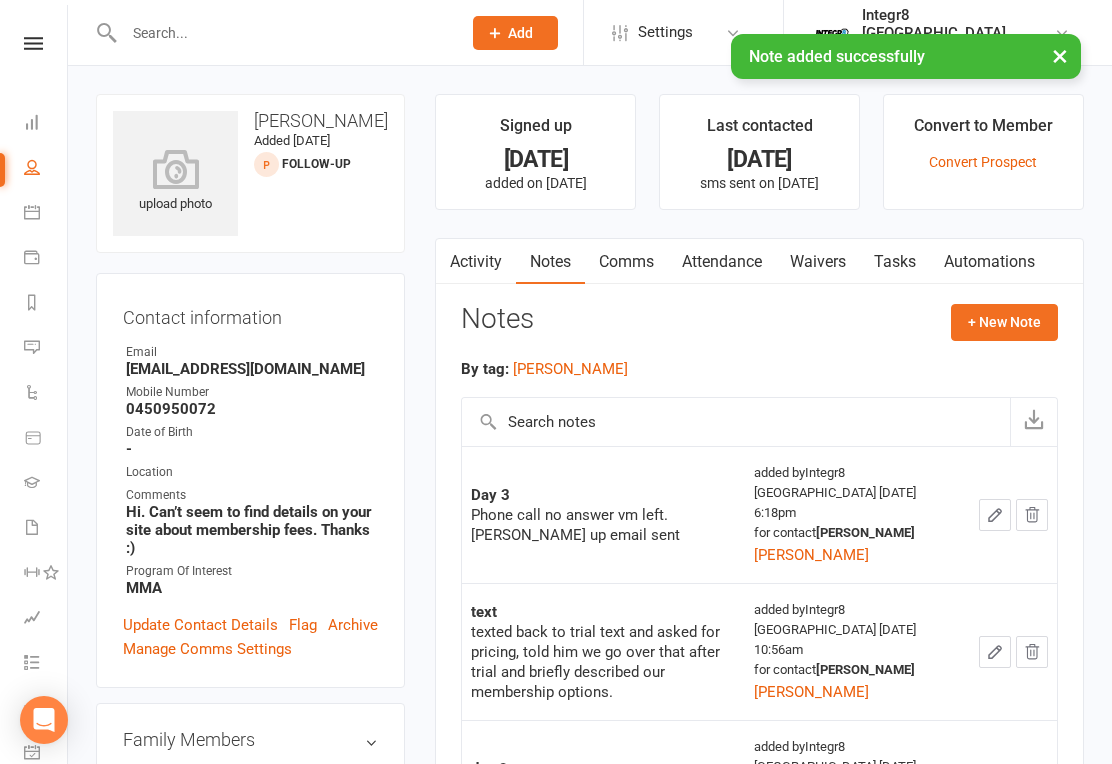 click on "Comms" at bounding box center [626, 262] 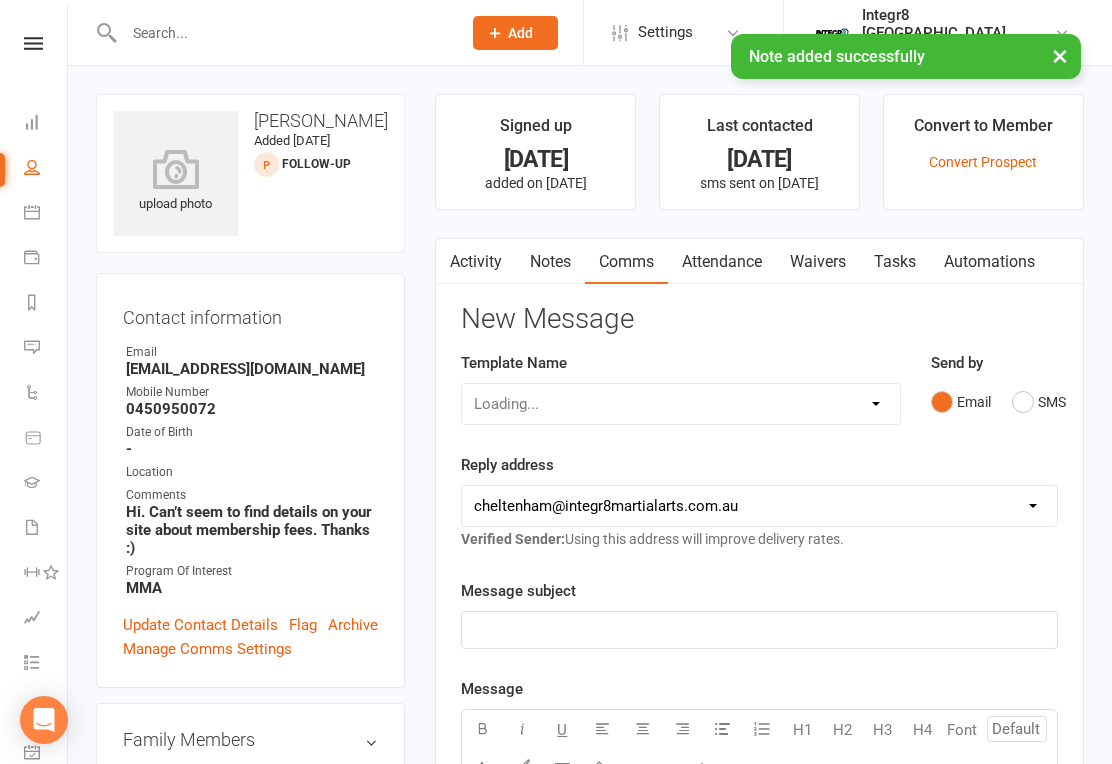 click on "Loading..." at bounding box center [681, 404] 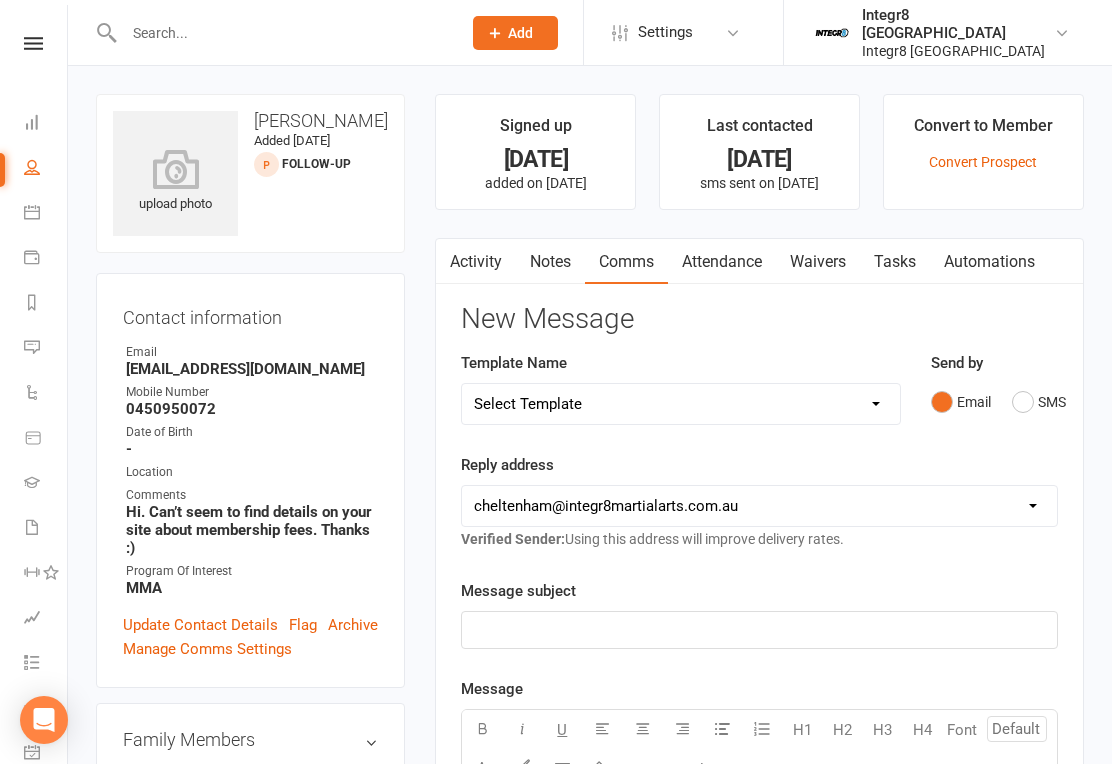 click on "Template Name Select Template [Email] A - reopening membership document  [Email] WSD Enquiry Email [Email] WSD Sign-up Email [SMS] WSD Un-answered Text [Email] Birthday Message [Email] Member Of The Month [Email] Monthly Update Email [Email] Non-attendance (30 days) [Email] Non-attendance (7 days) [Email] [Default template - review before using] Email request for customer testimonial [SMS] [Default template - review before using] Follow-Up SMS Reminder for Review Request [SMS] [Default template - review before using] Referral [SMS] [Default template - review before using] Request for review [Email] Awaiting Sign-up - Free Trial Review [Email] Awaiting Sign-up - Offer Email [SMS] Awaiting Sign-up - Offer Text [Email] Follow-up - Chase up email [SMS] Follow-up - Chase up Text [Email] Follow-up - Enquiry Email [SMS] Follow-up - Enquiry Text [Email] Follow-up - Final Email [SMS] Follow-up - Final Text [Email] Reschedule FREE Trial Email [SMS] Reschedule Free Trial Text [Email] A- Merger 2 days / 2 weeks free" at bounding box center [681, 388] 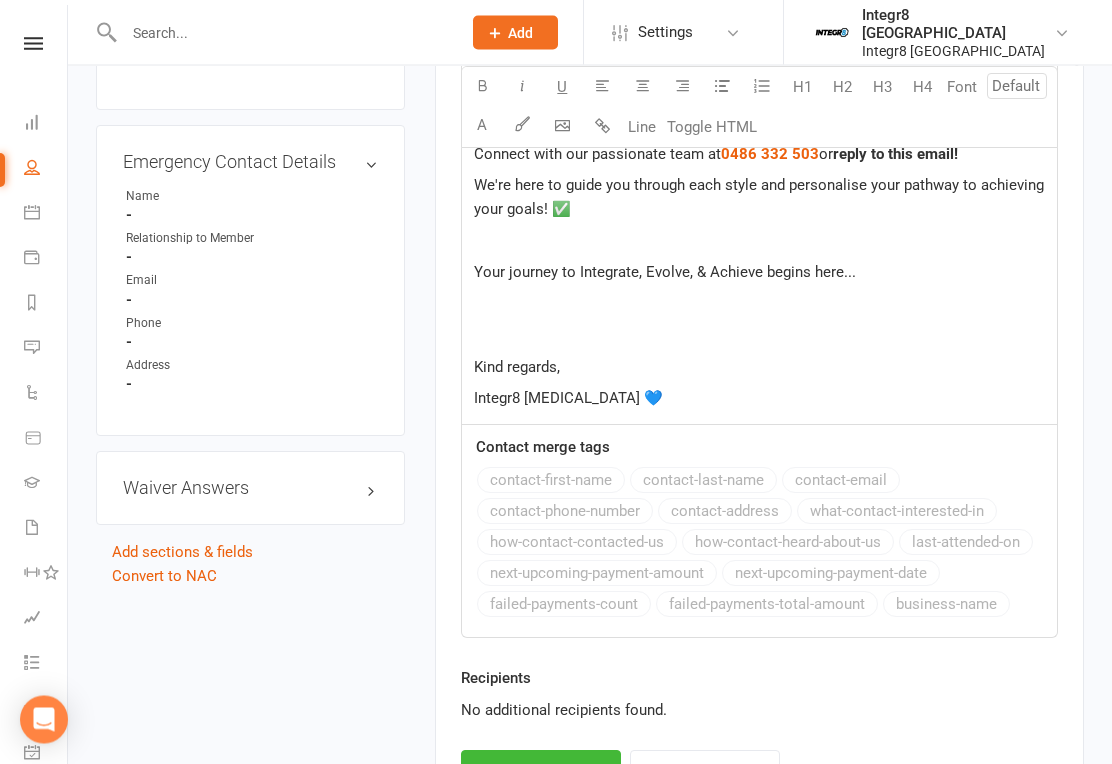 click on "Kind regards," 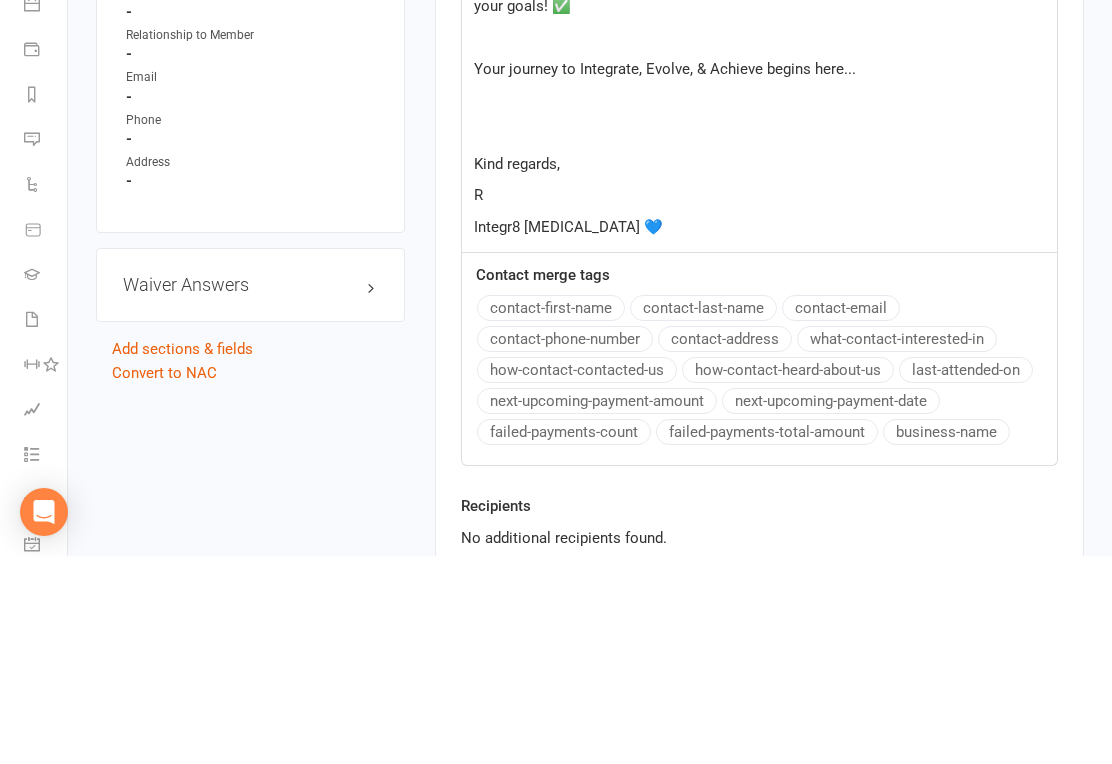 type 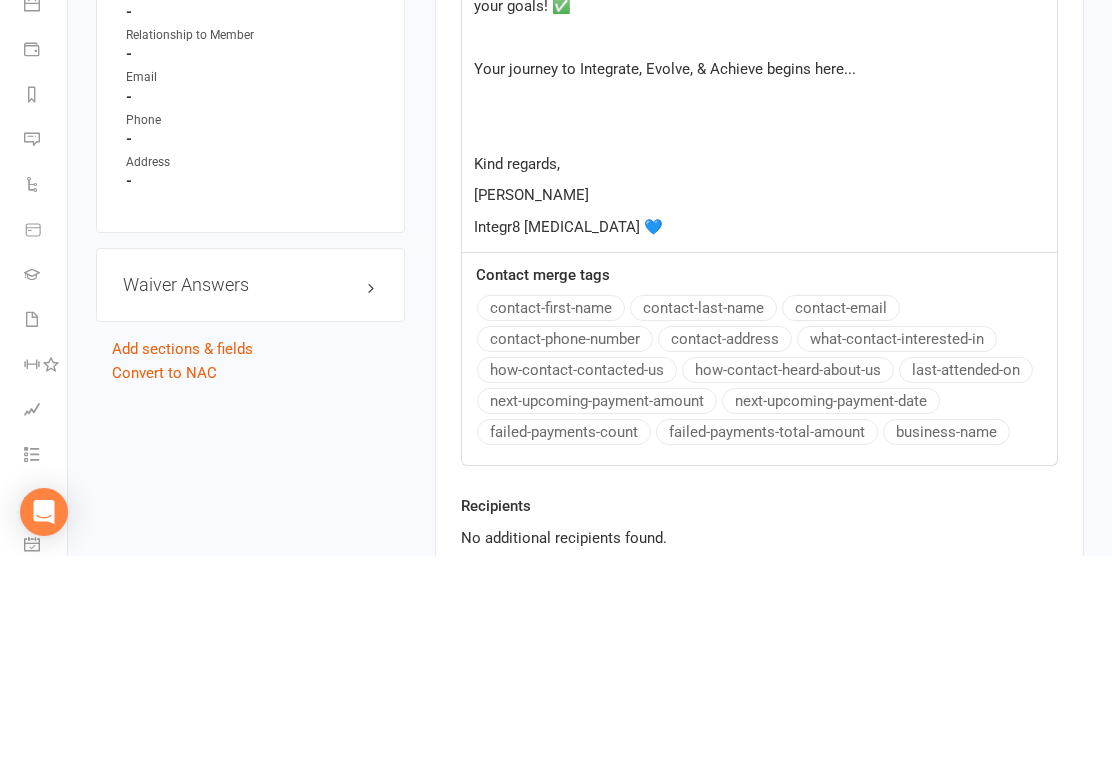 scroll, scrollTop: 1322, scrollLeft: 0, axis: vertical 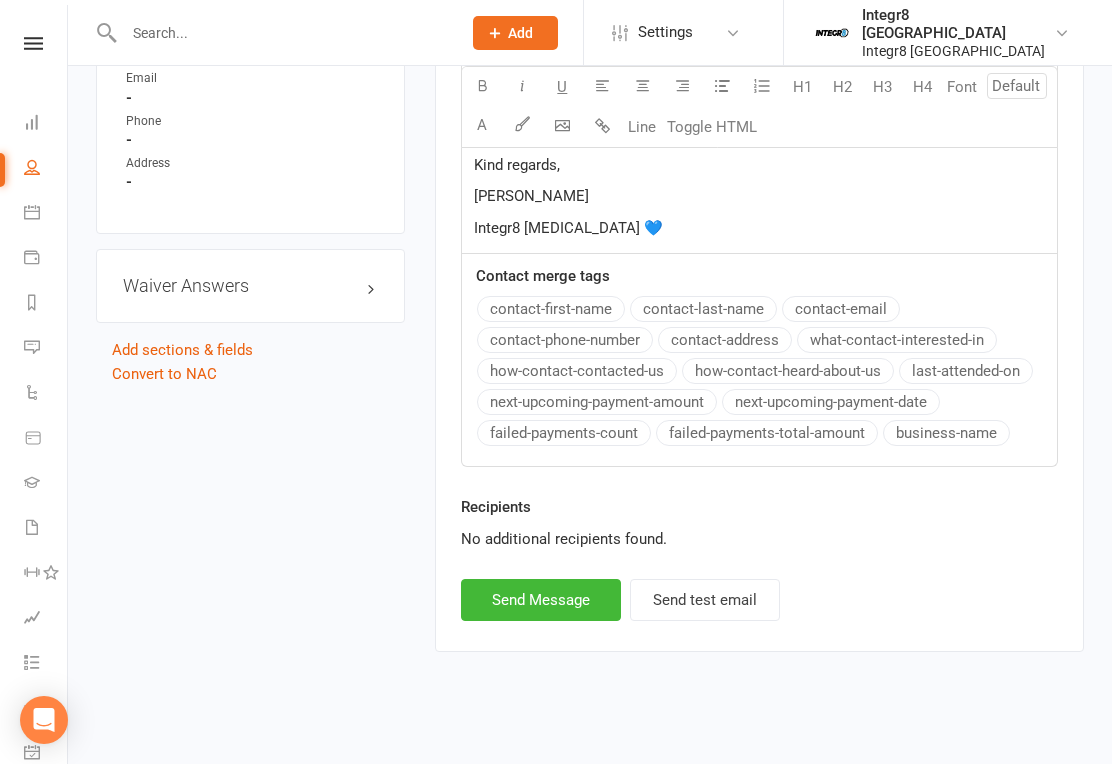 click on "Send Message" at bounding box center [541, 600] 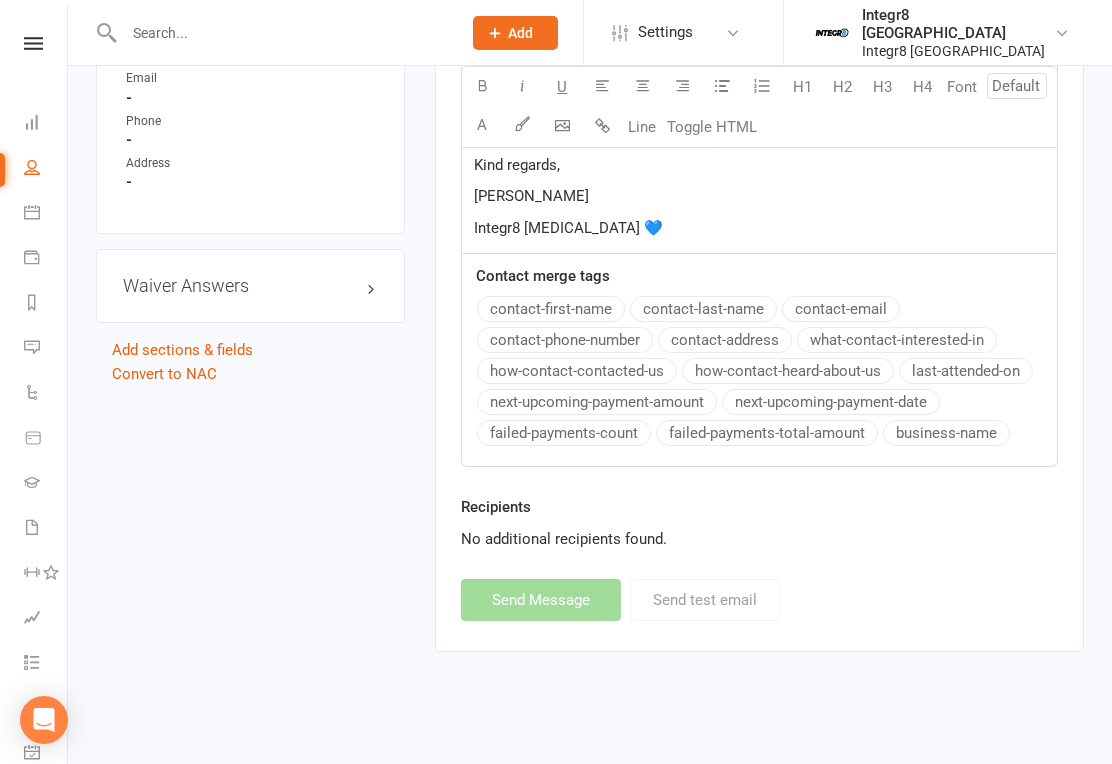 select 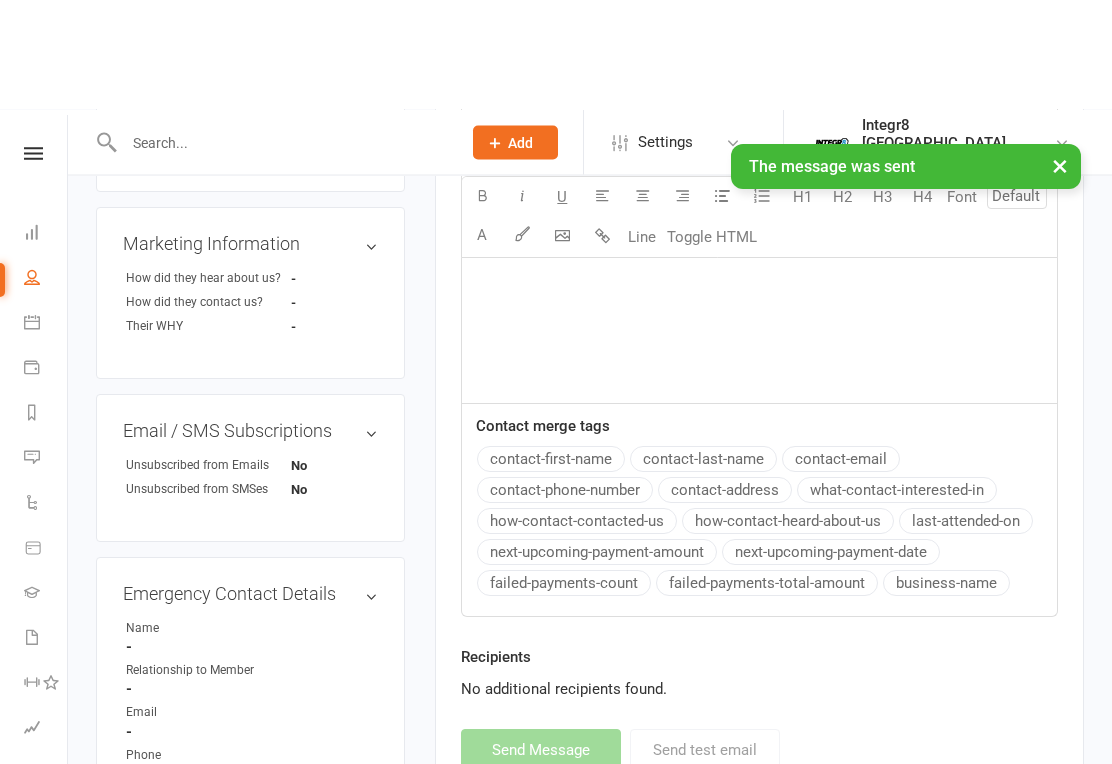 scroll, scrollTop: 0, scrollLeft: 0, axis: both 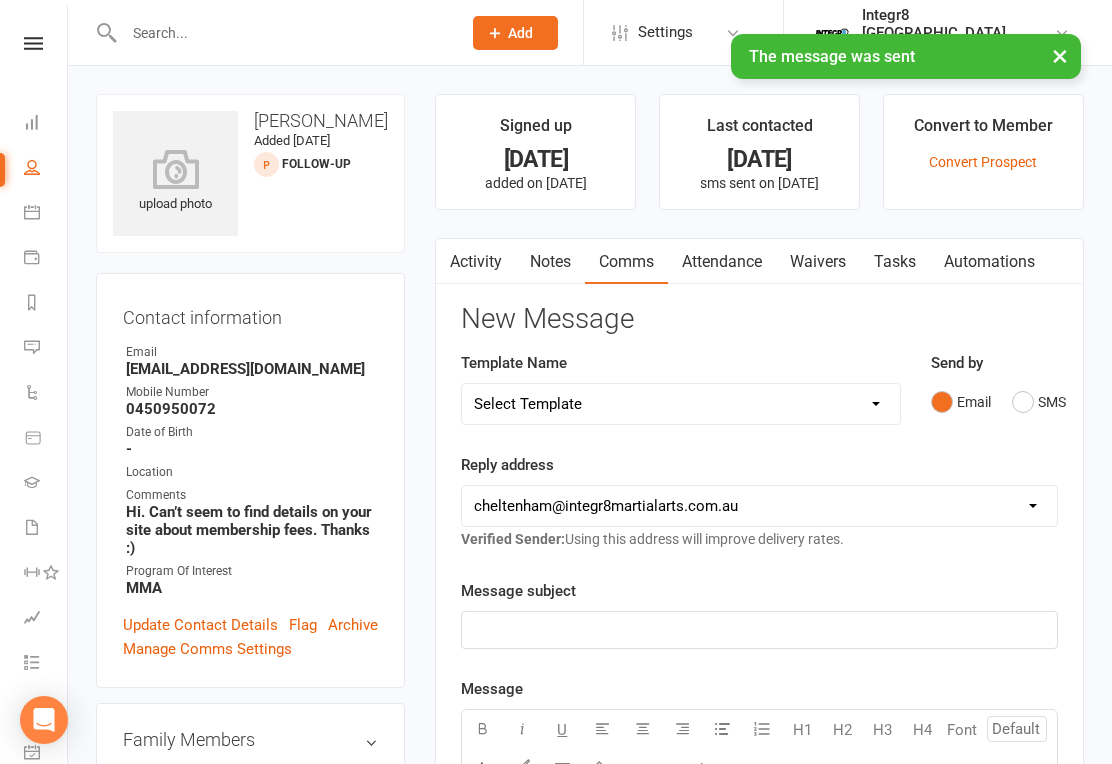 click on "Activity" at bounding box center (476, 262) 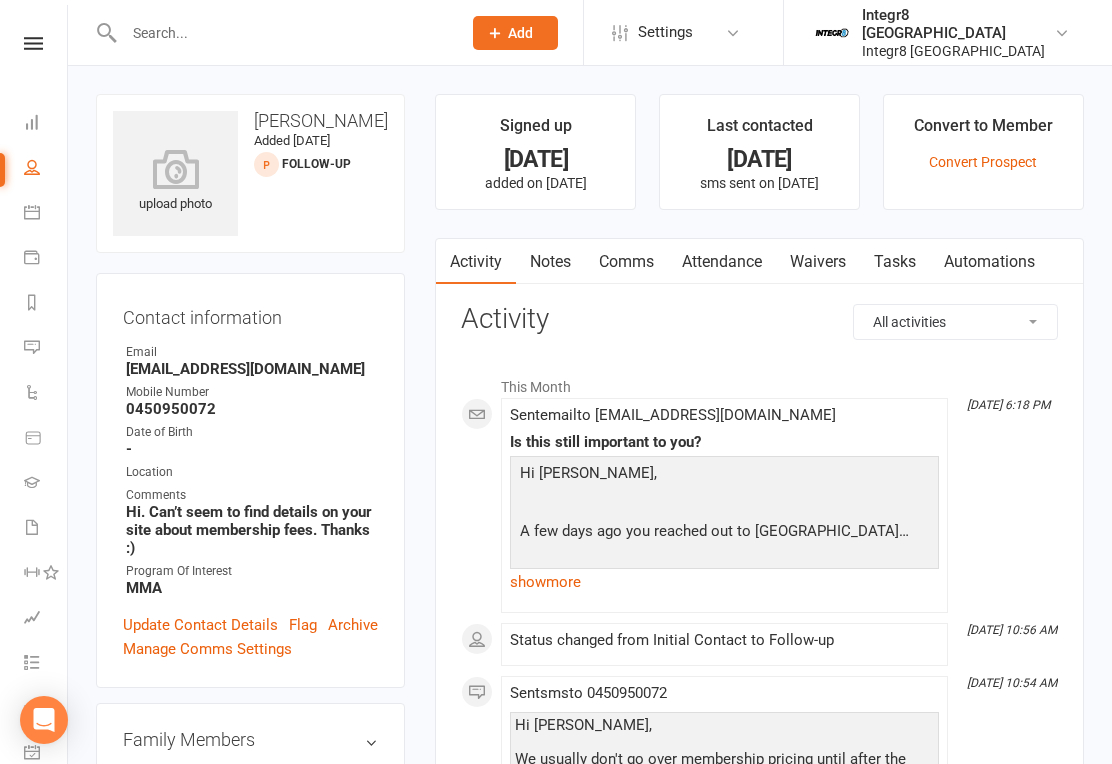 click at bounding box center (33, 43) 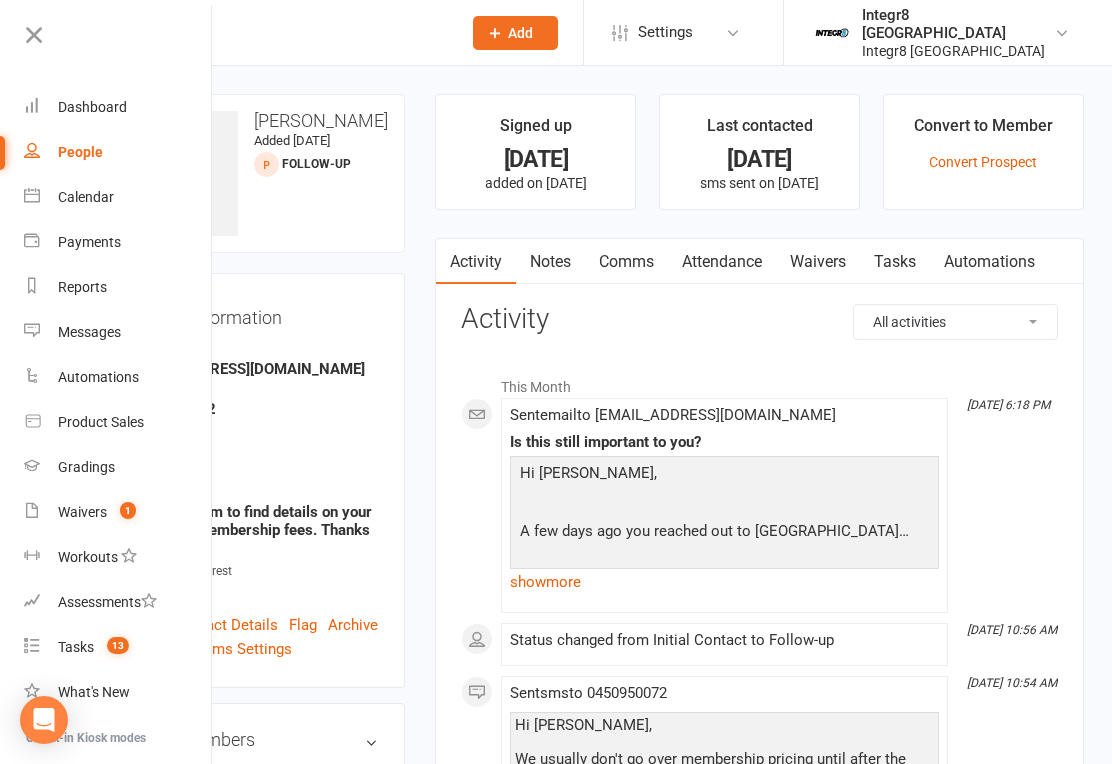 click on "People" at bounding box center (118, 152) 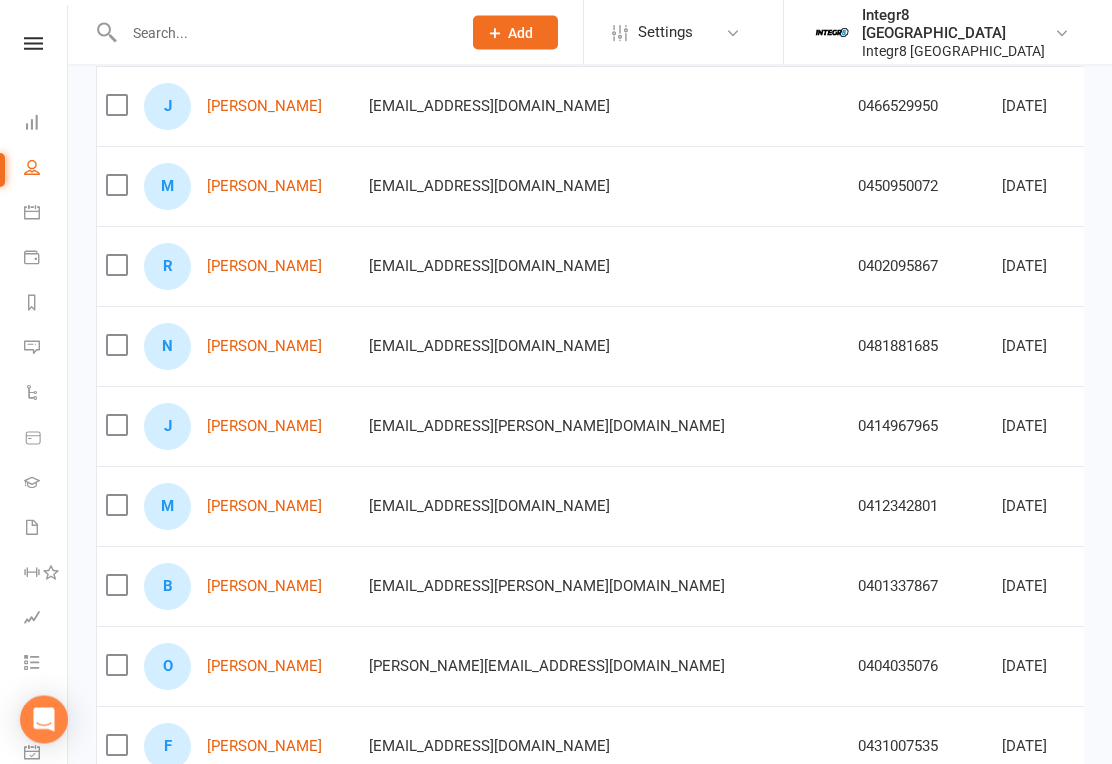 scroll, scrollTop: 610, scrollLeft: 0, axis: vertical 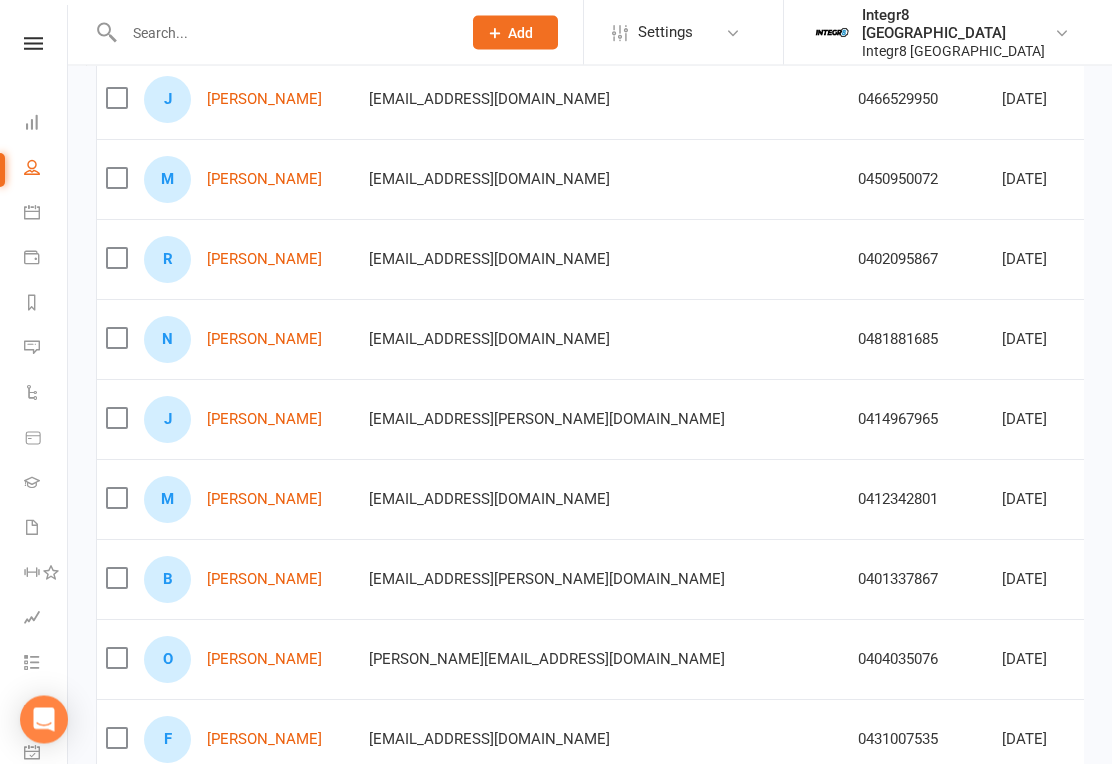 click on "J [PERSON_NAME]" at bounding box center (247, 420) 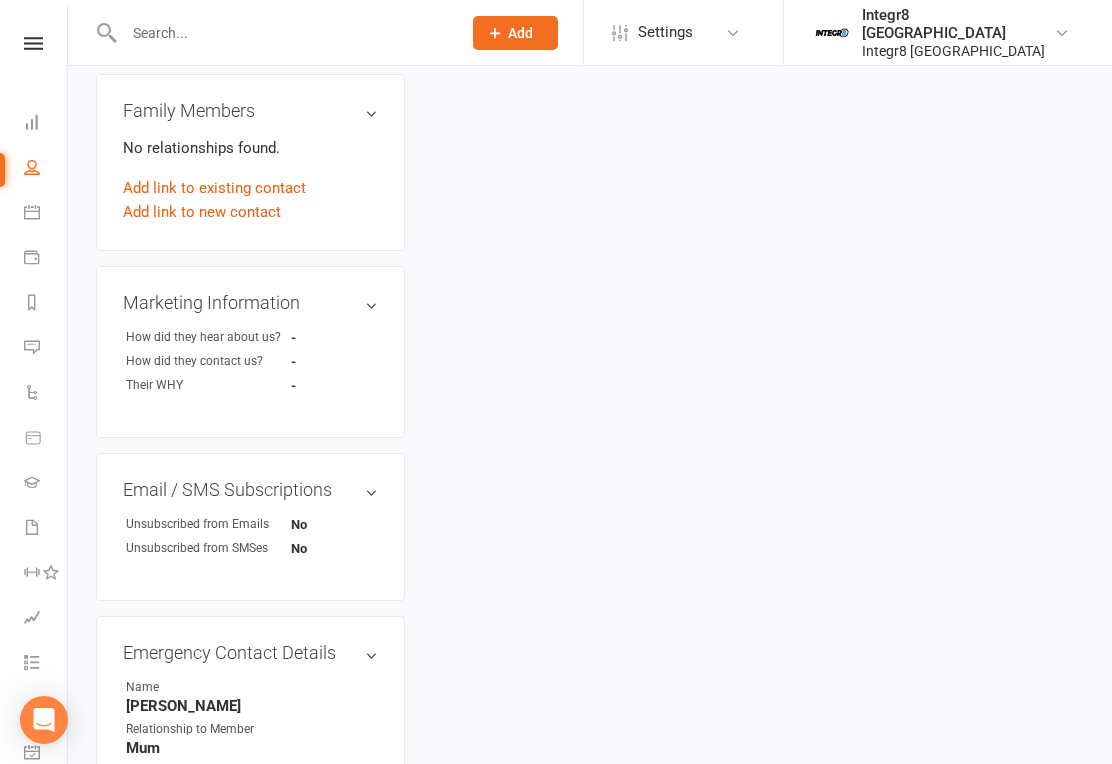 scroll, scrollTop: 0, scrollLeft: 0, axis: both 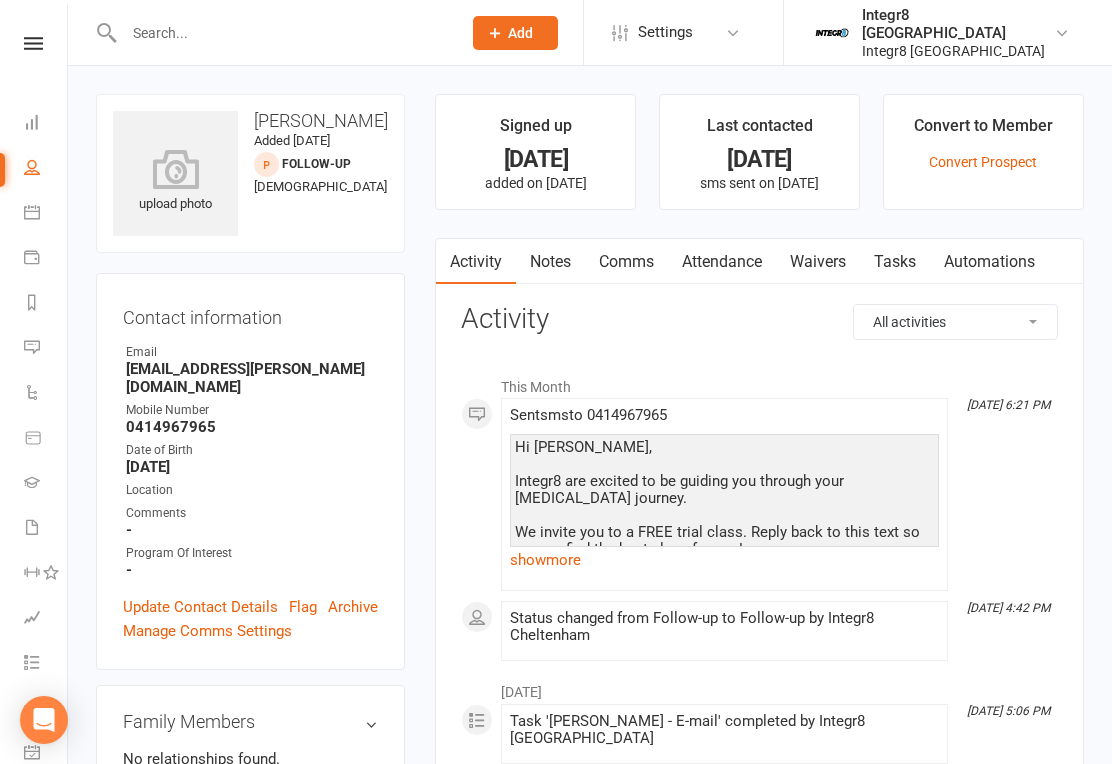 click on "Notes" at bounding box center (550, 262) 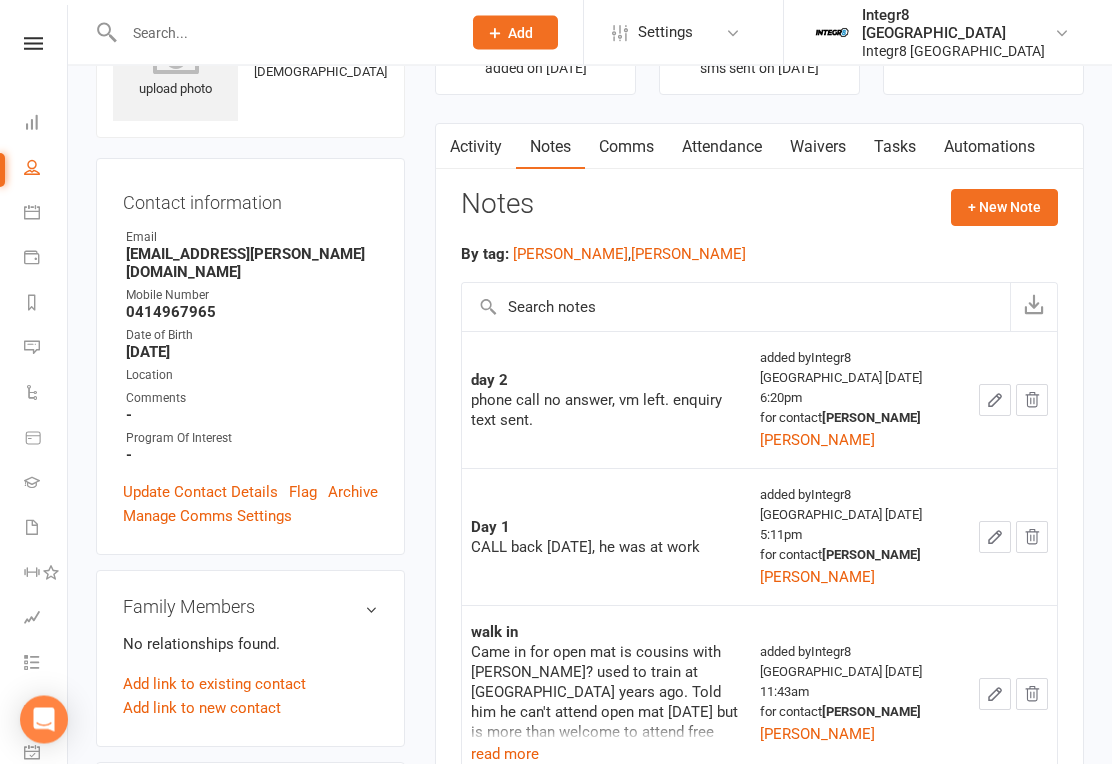 scroll, scrollTop: 115, scrollLeft: 0, axis: vertical 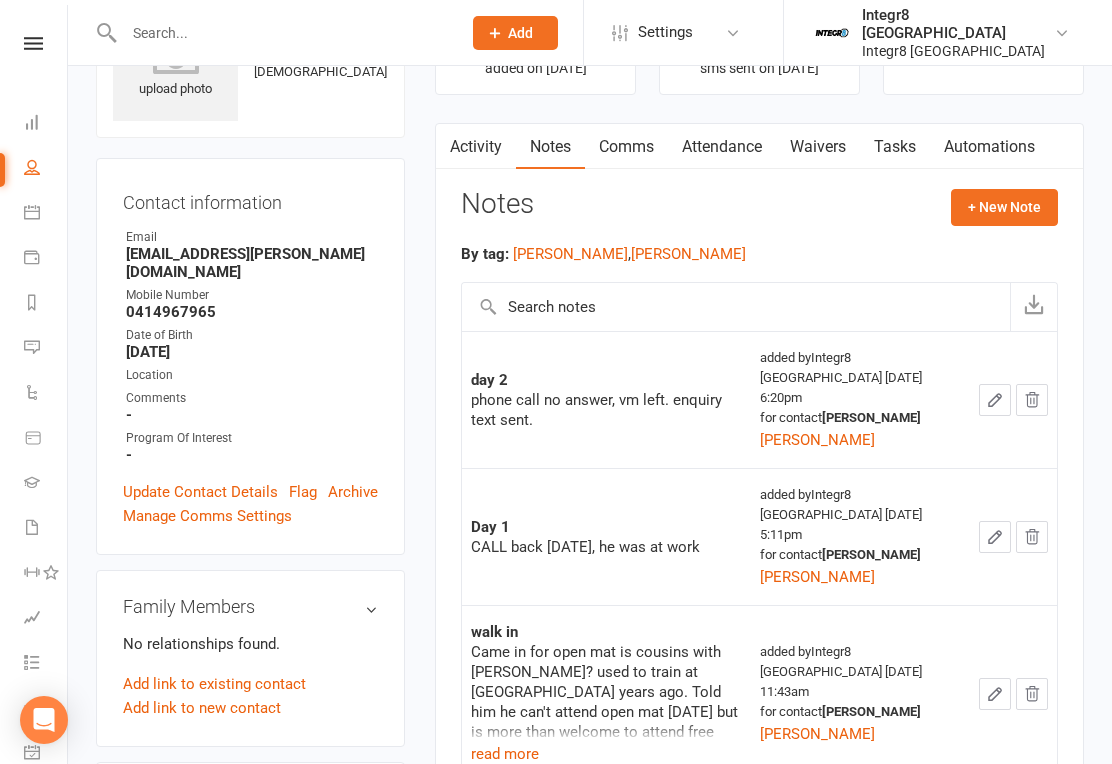 click on "+ New Note" at bounding box center [1004, 207] 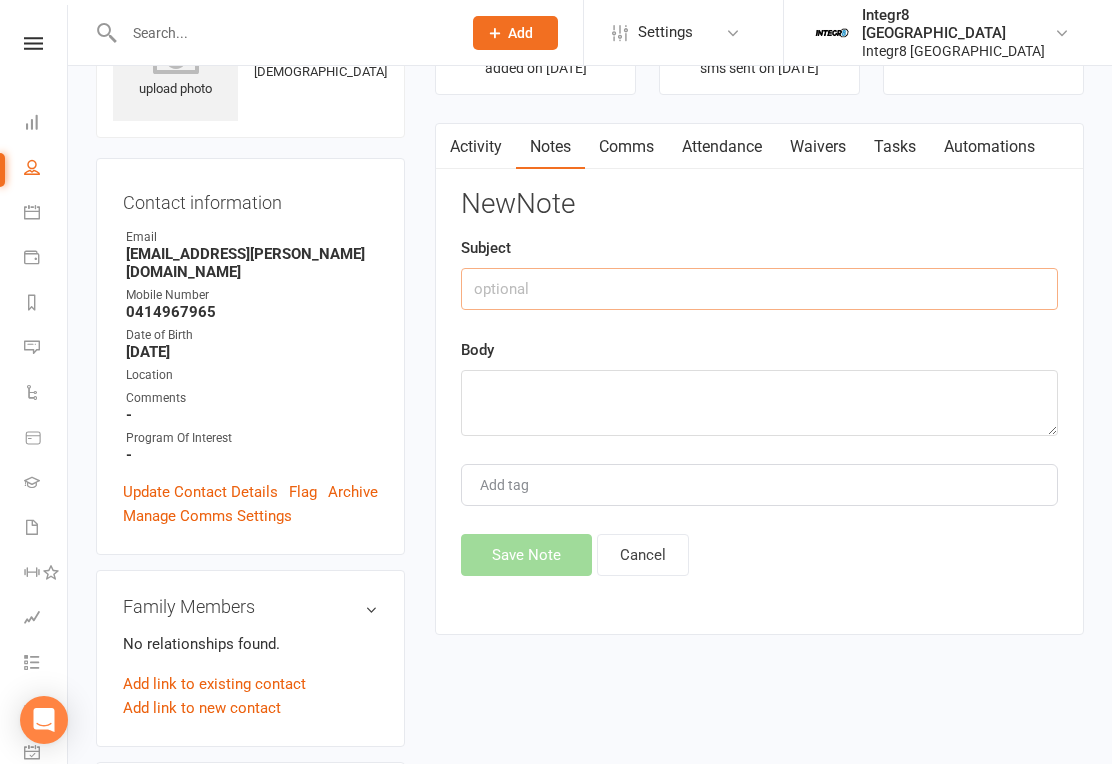 click at bounding box center [759, 289] 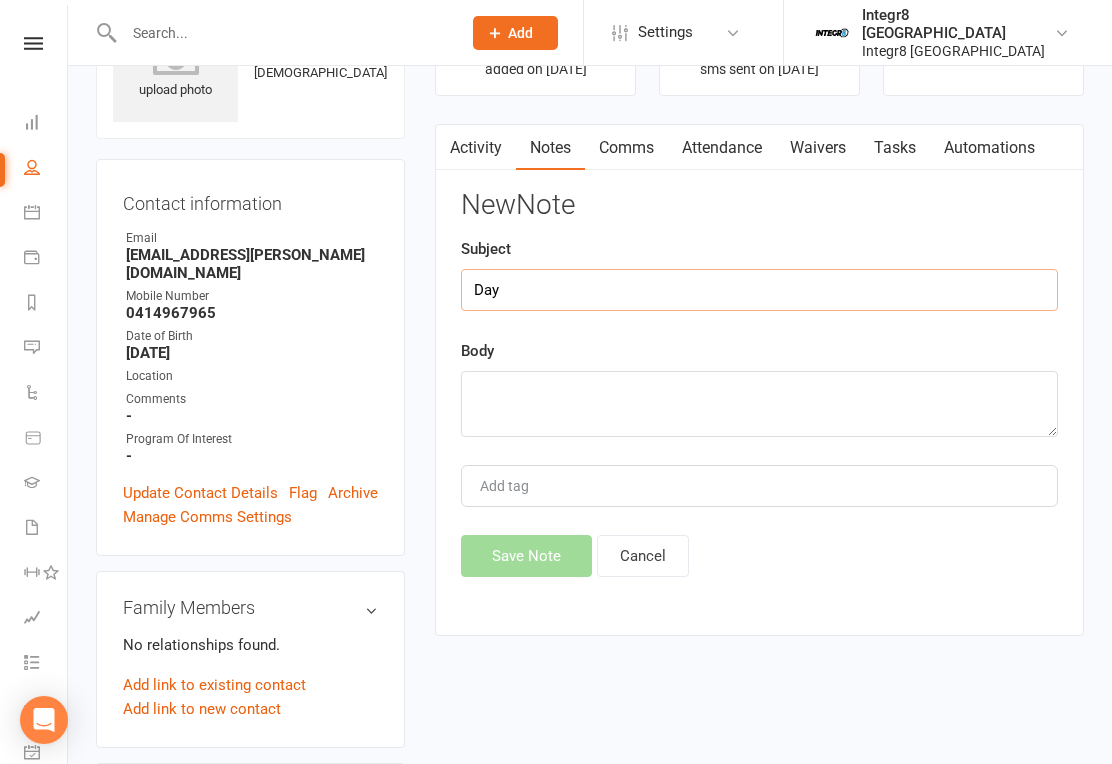 type on "Day 3" 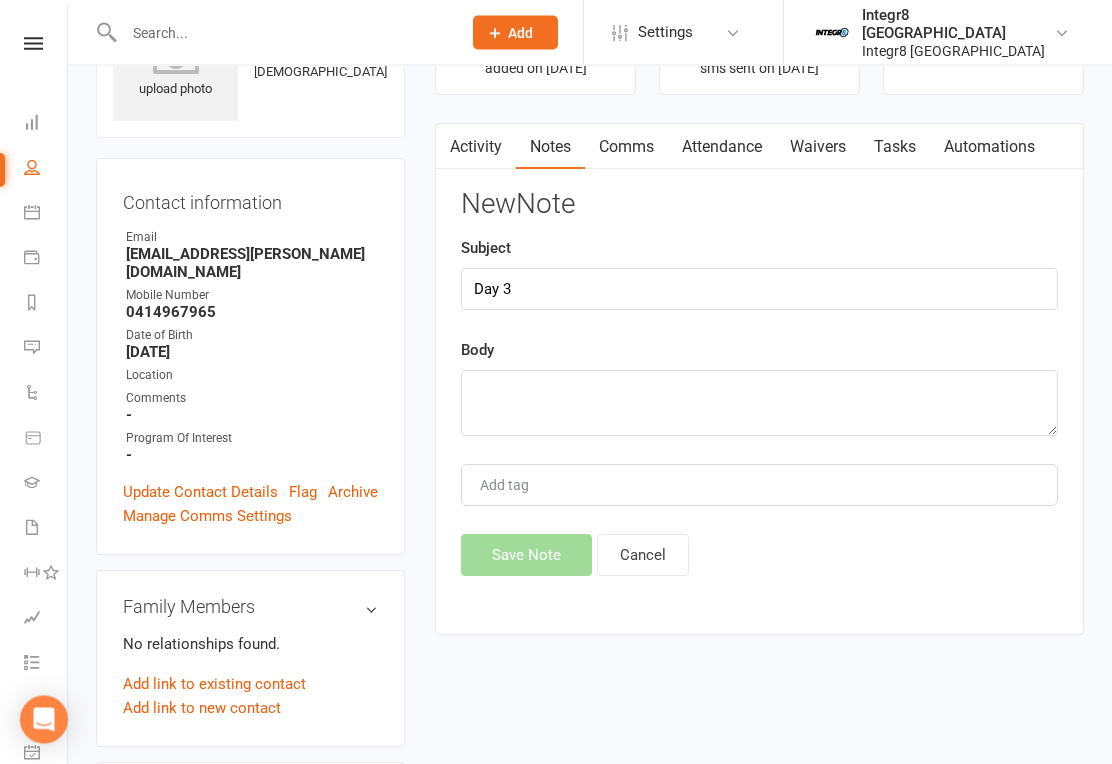scroll, scrollTop: 115, scrollLeft: 0, axis: vertical 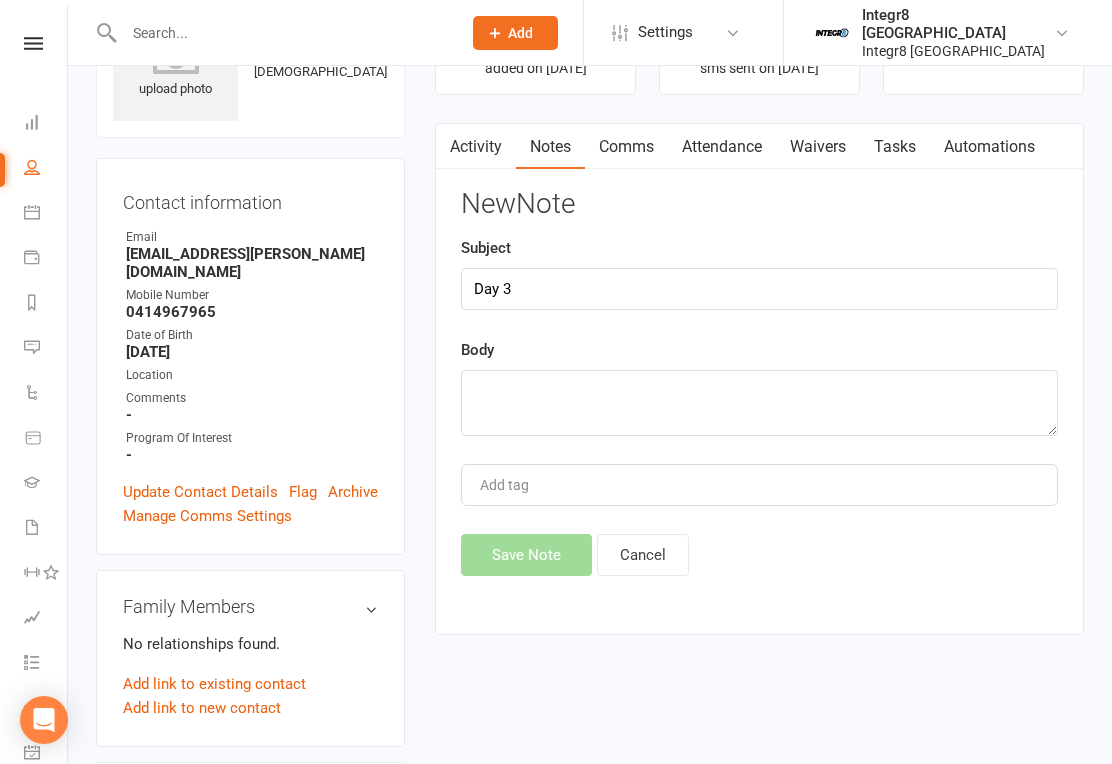 click on "Cancel" at bounding box center [643, 555] 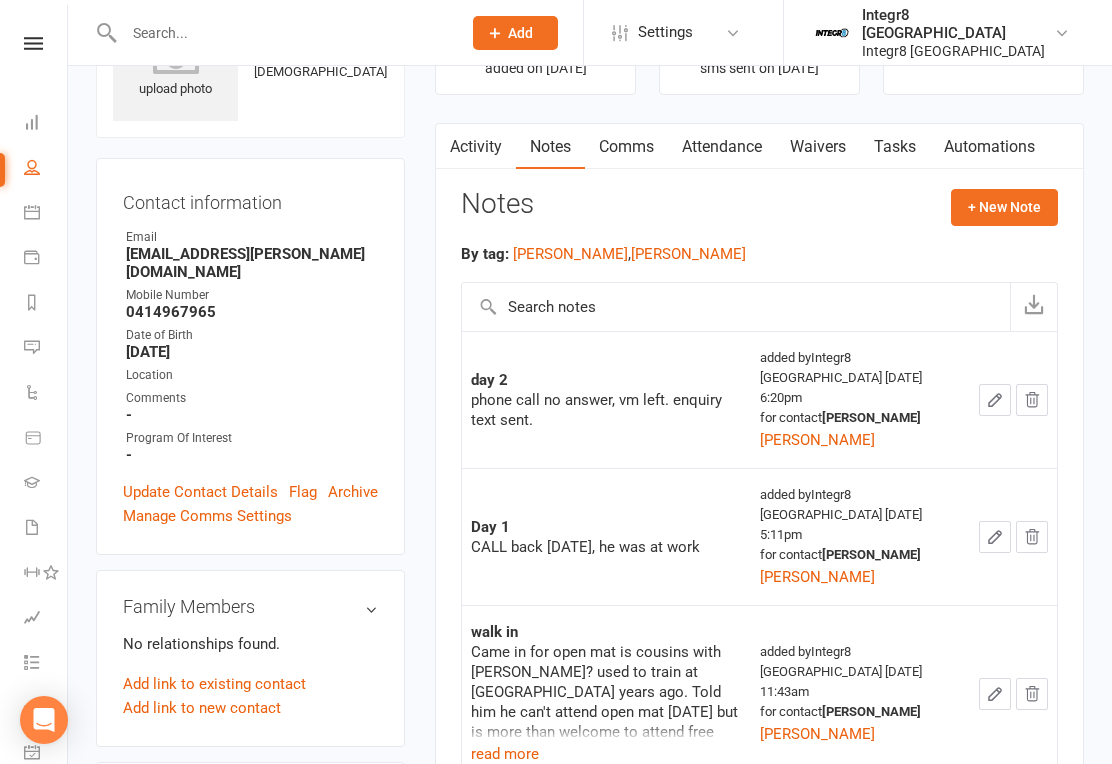 click on "Activity" at bounding box center (476, 147) 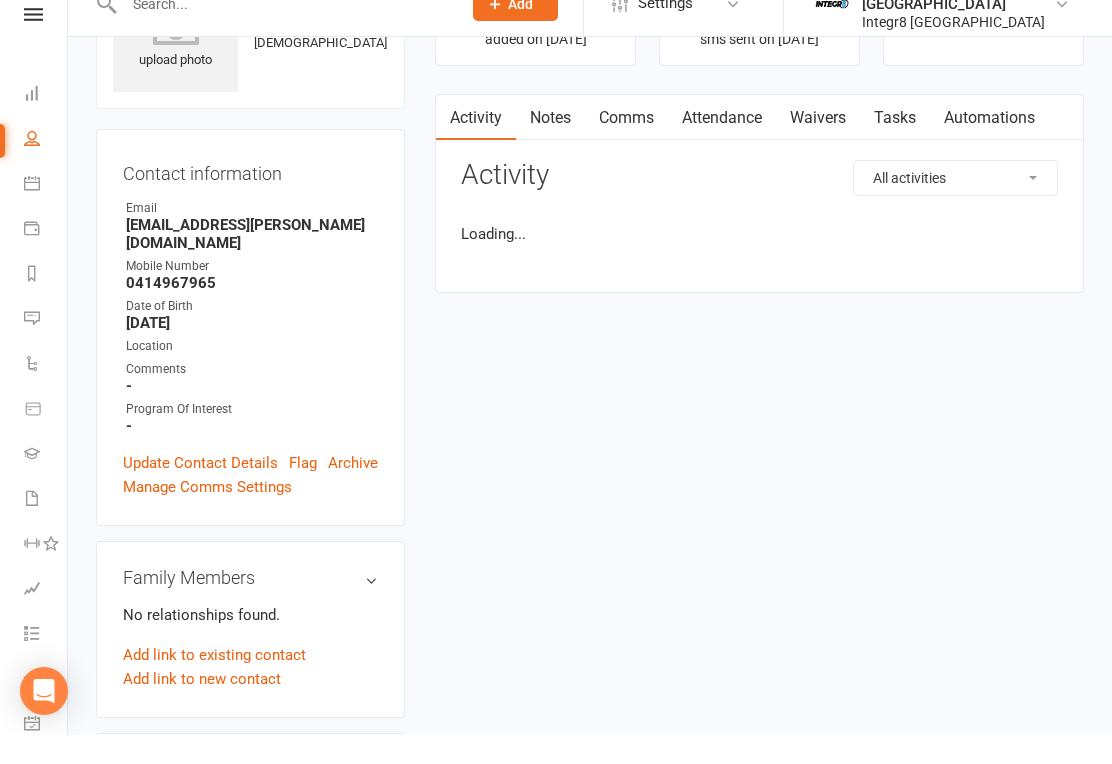 scroll, scrollTop: 146, scrollLeft: 0, axis: vertical 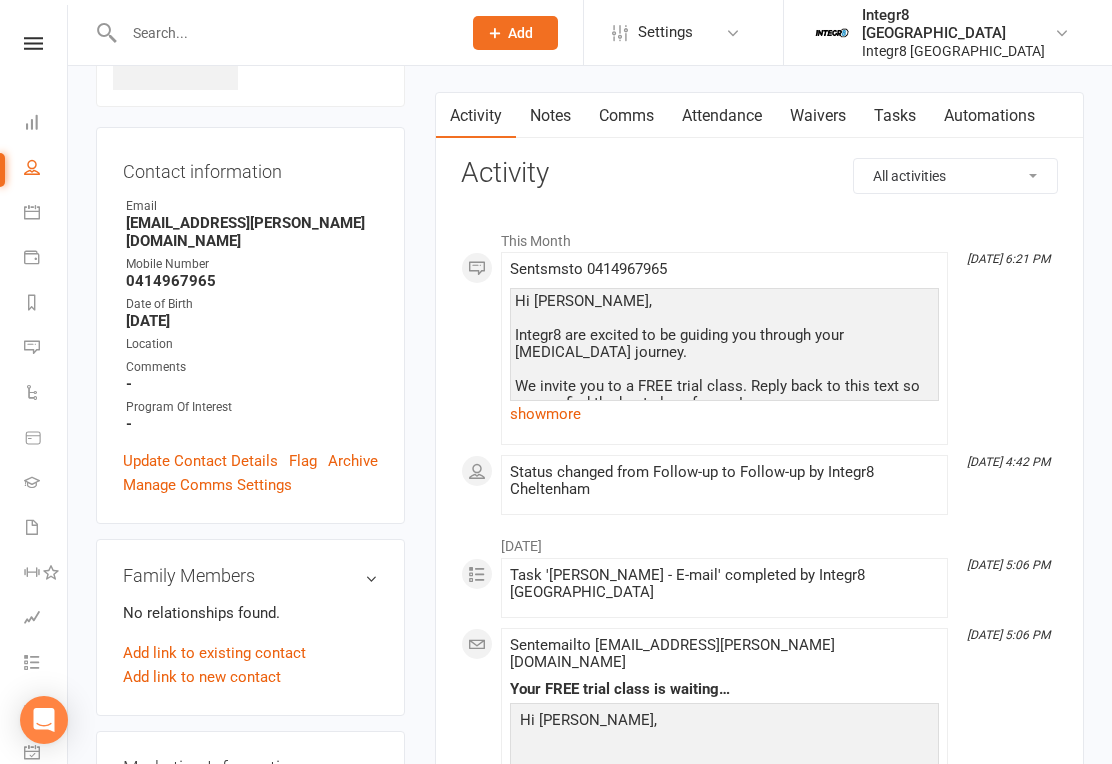 click on "Notes" at bounding box center (550, 116) 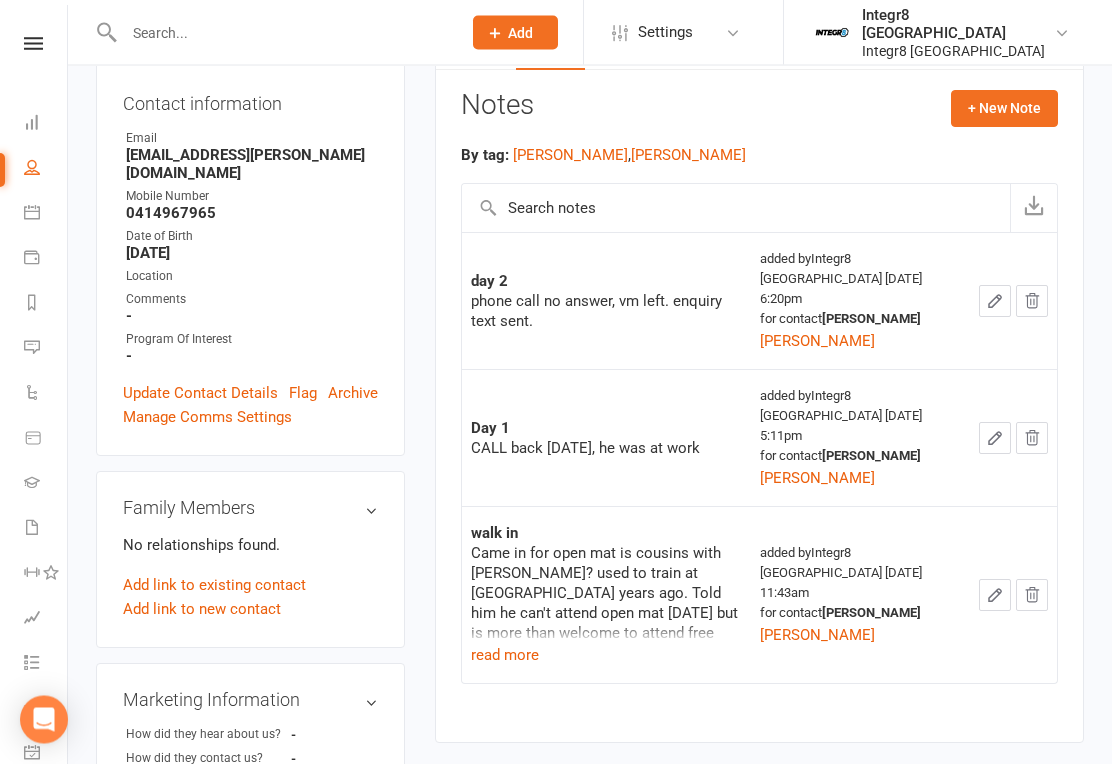 scroll, scrollTop: 216, scrollLeft: 0, axis: vertical 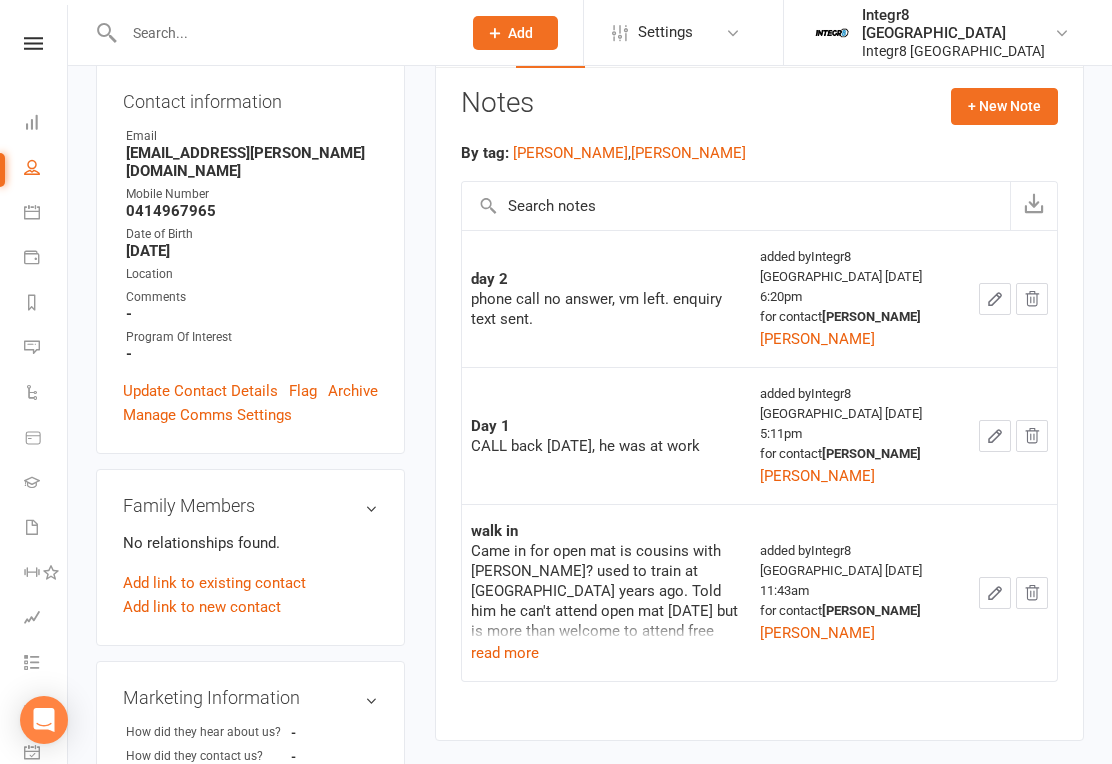 click on "read more" at bounding box center [505, 653] 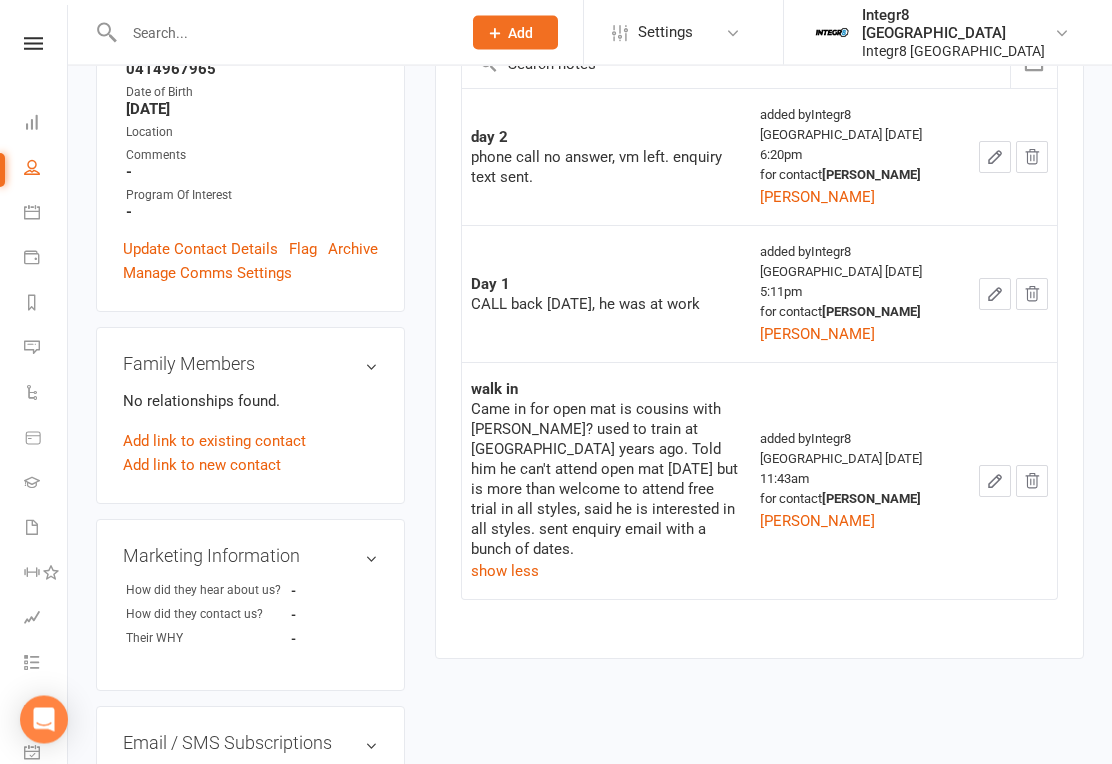 scroll, scrollTop: 358, scrollLeft: 0, axis: vertical 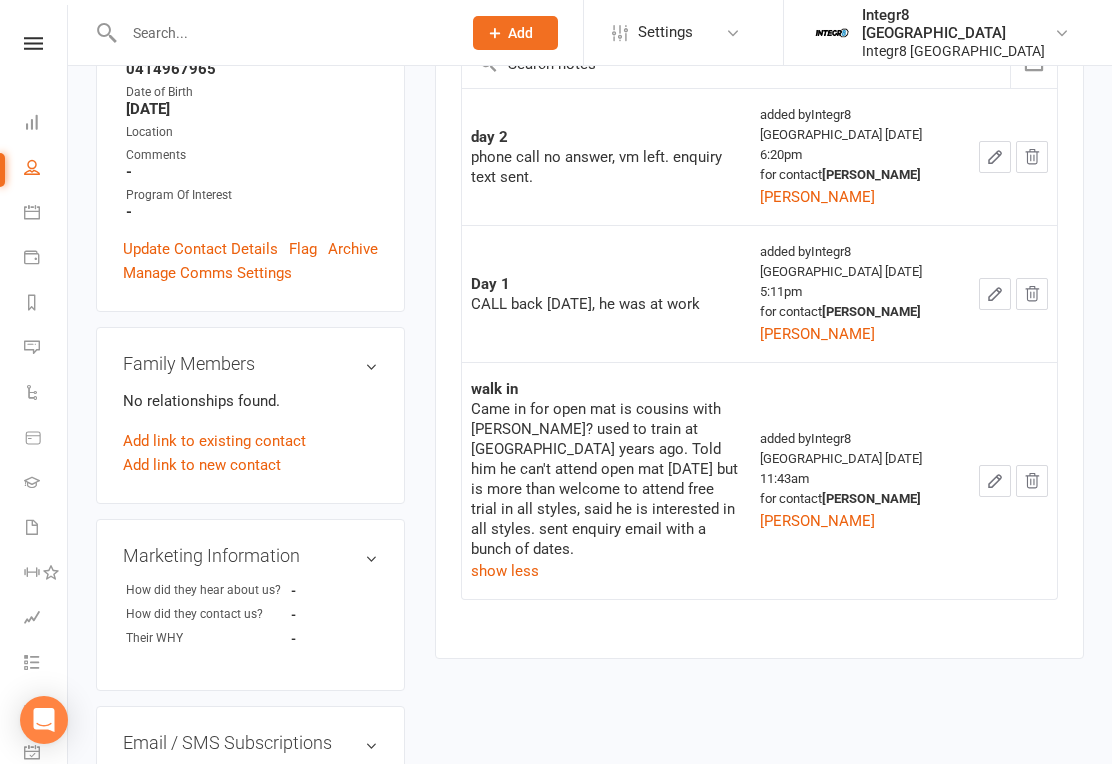 click on "show less" at bounding box center (505, 571) 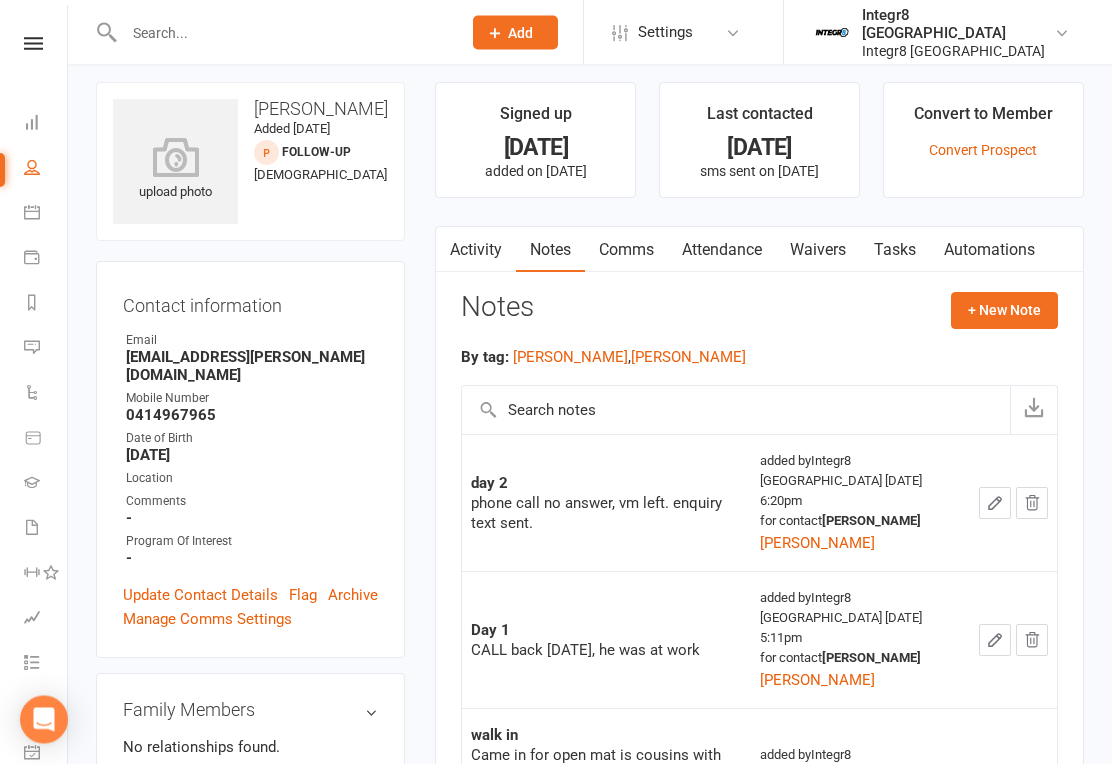 scroll, scrollTop: 0, scrollLeft: 0, axis: both 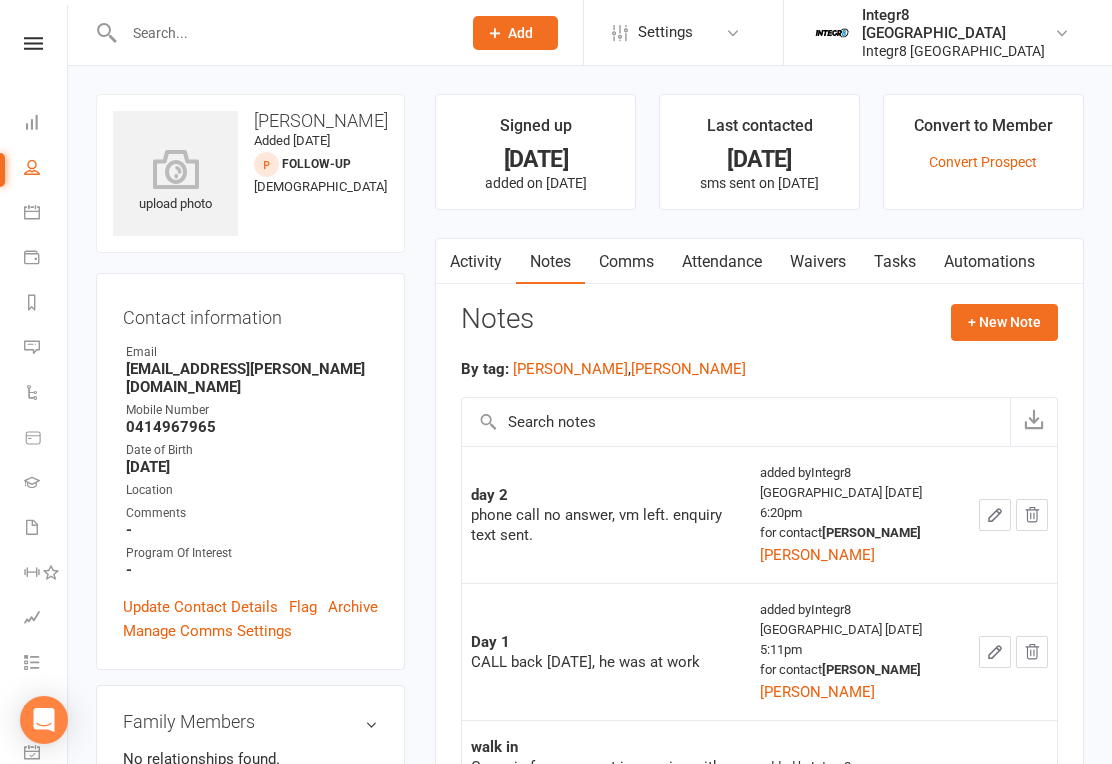 click on "Tasks" at bounding box center [895, 262] 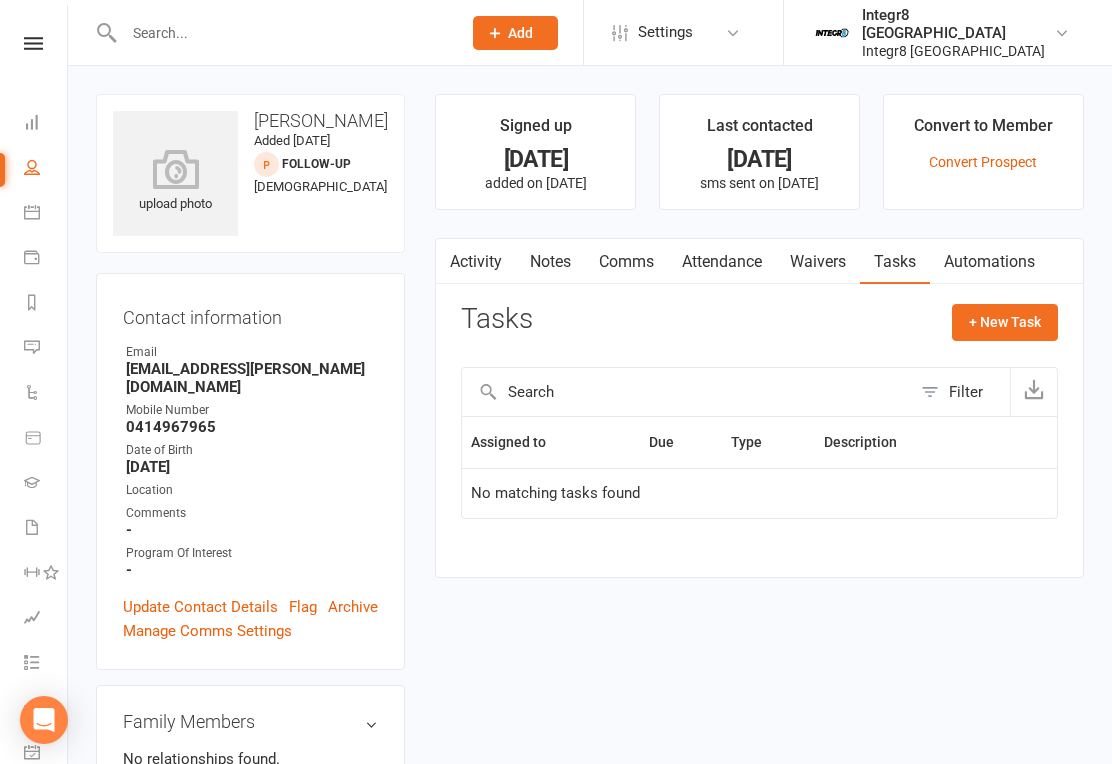 click on "Notes" at bounding box center [550, 262] 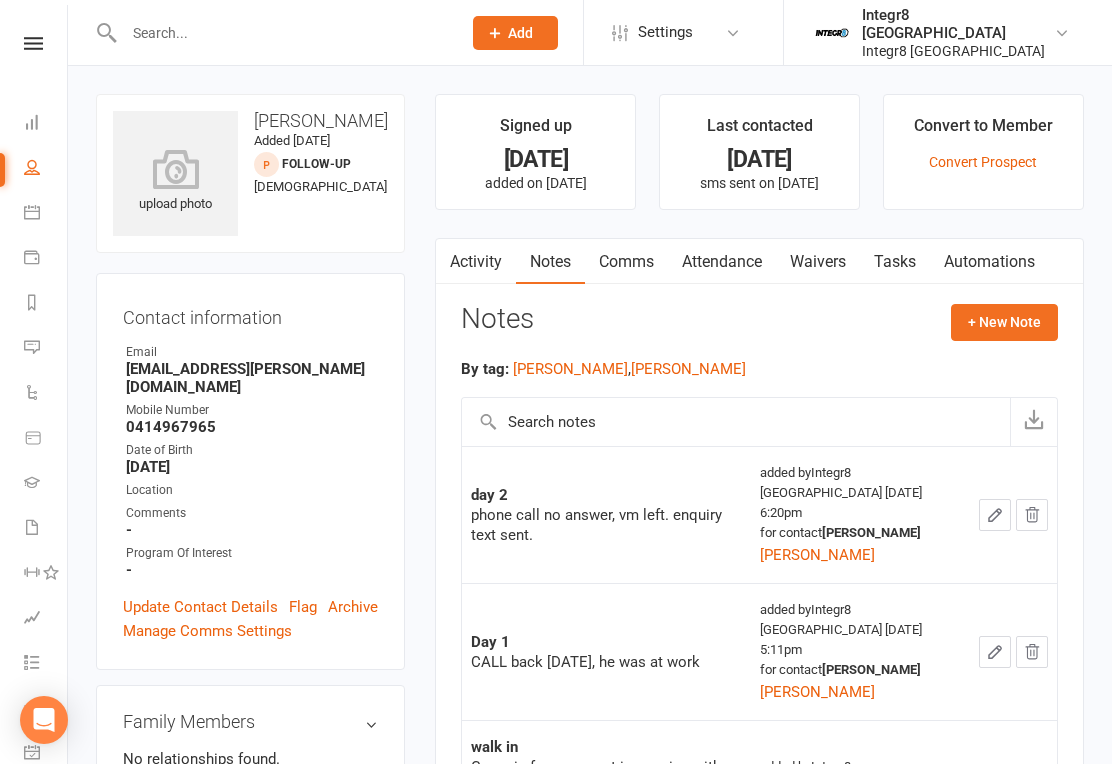 click at bounding box center (223, 32) 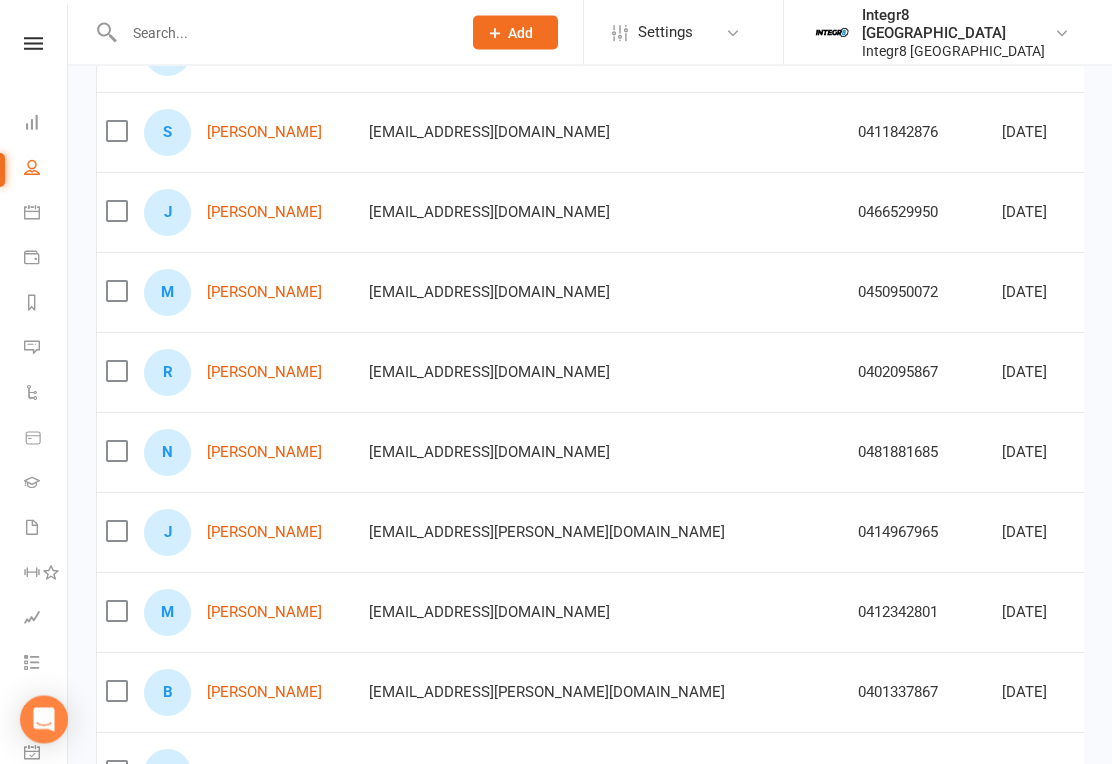 scroll, scrollTop: 595, scrollLeft: 0, axis: vertical 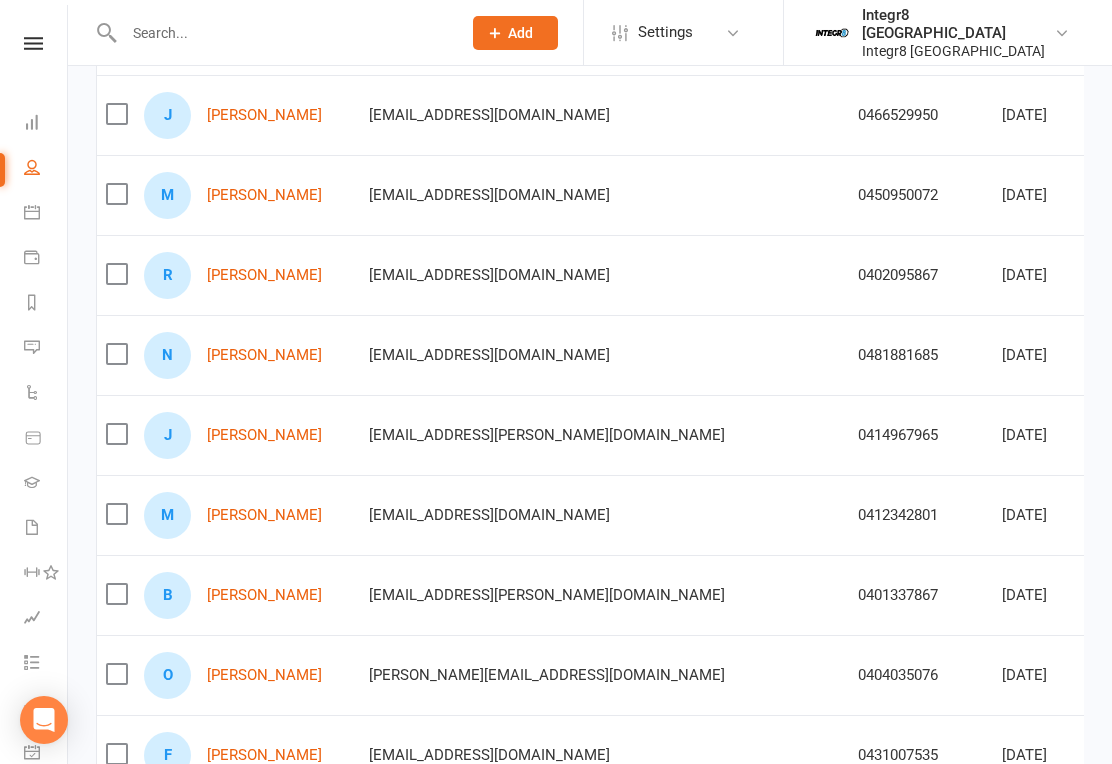 click on "[PERSON_NAME]" at bounding box center (264, 595) 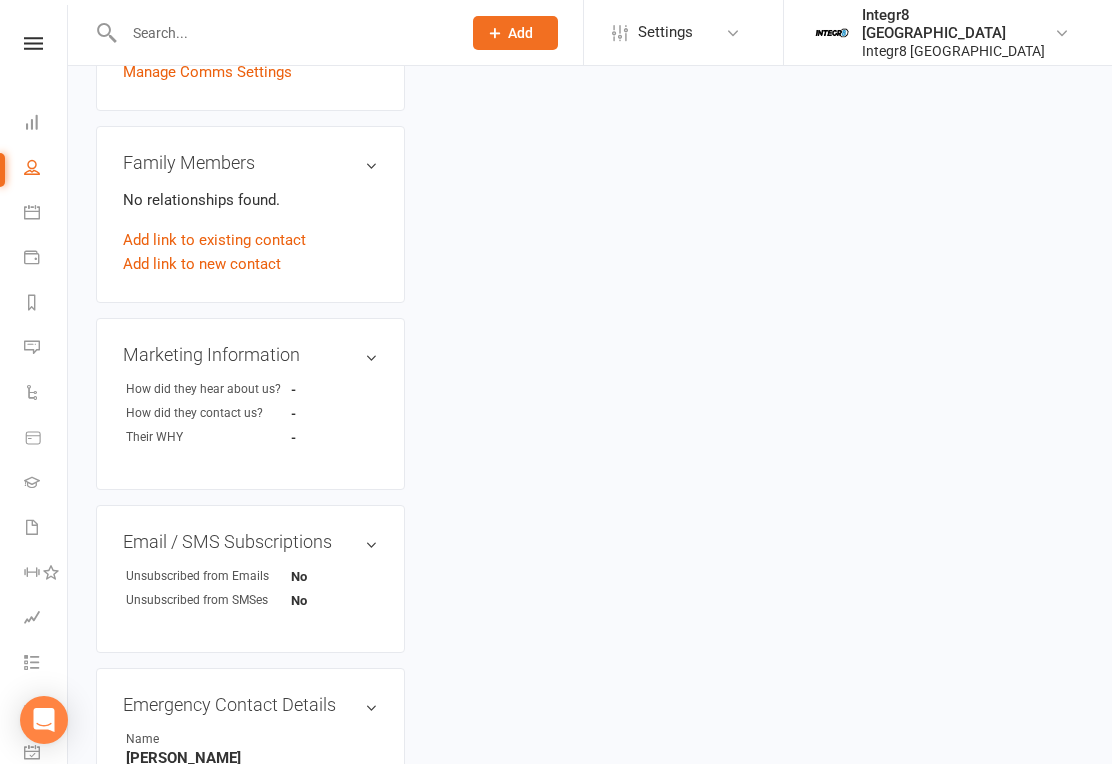 scroll, scrollTop: 0, scrollLeft: 0, axis: both 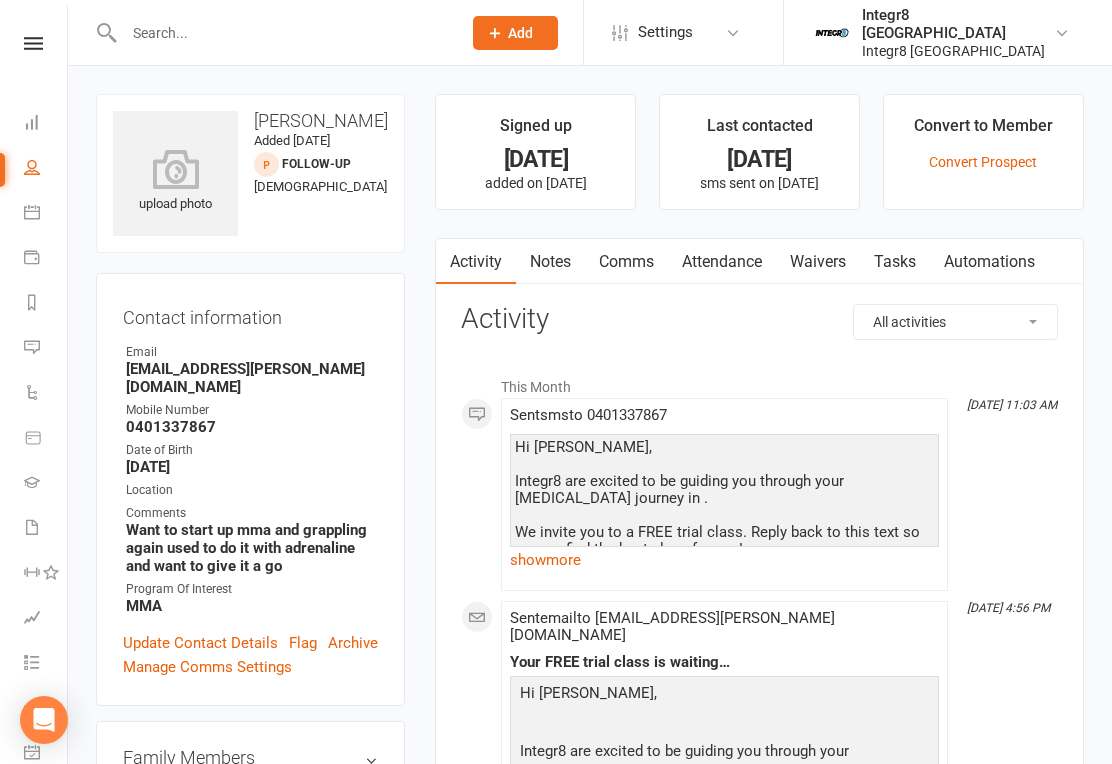 click on "Notes" at bounding box center (550, 262) 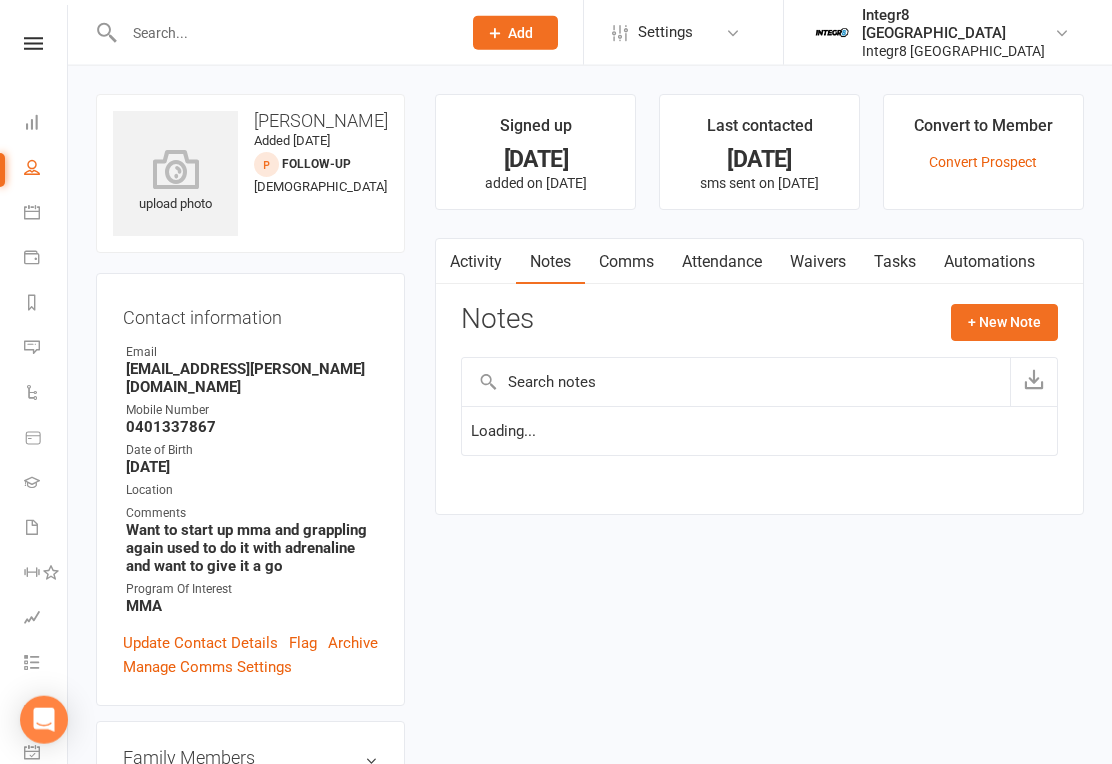 scroll, scrollTop: 31, scrollLeft: 0, axis: vertical 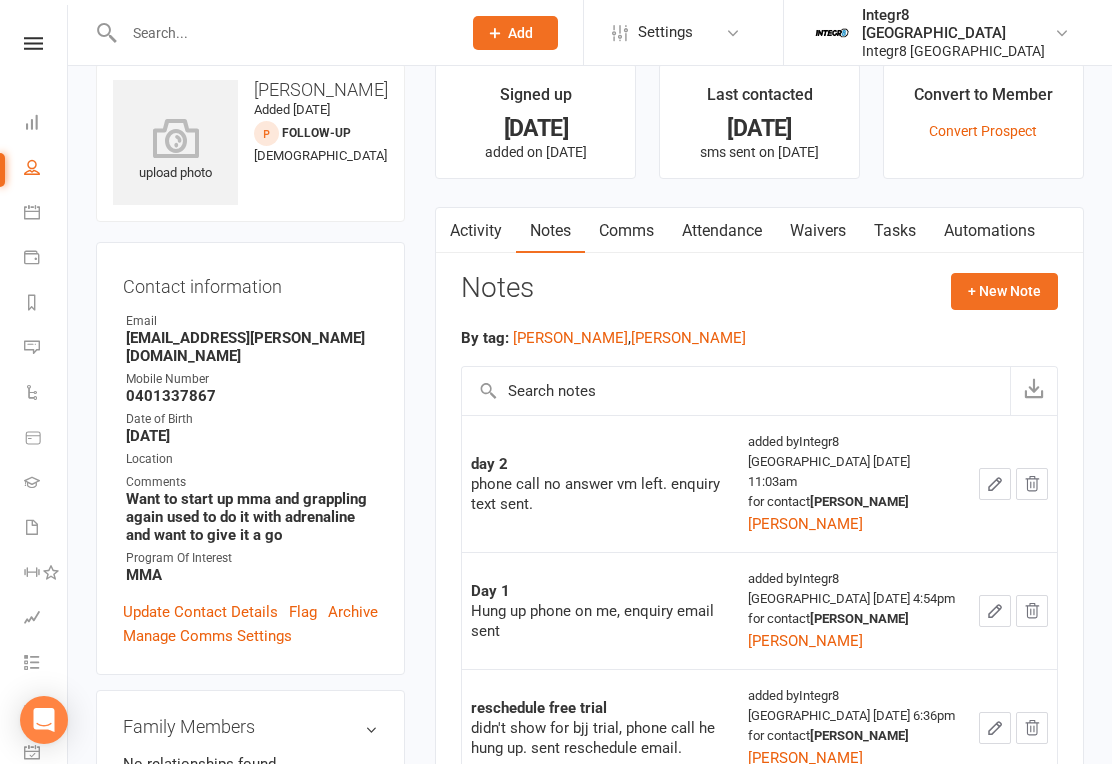 click on "People" at bounding box center (46, 169) 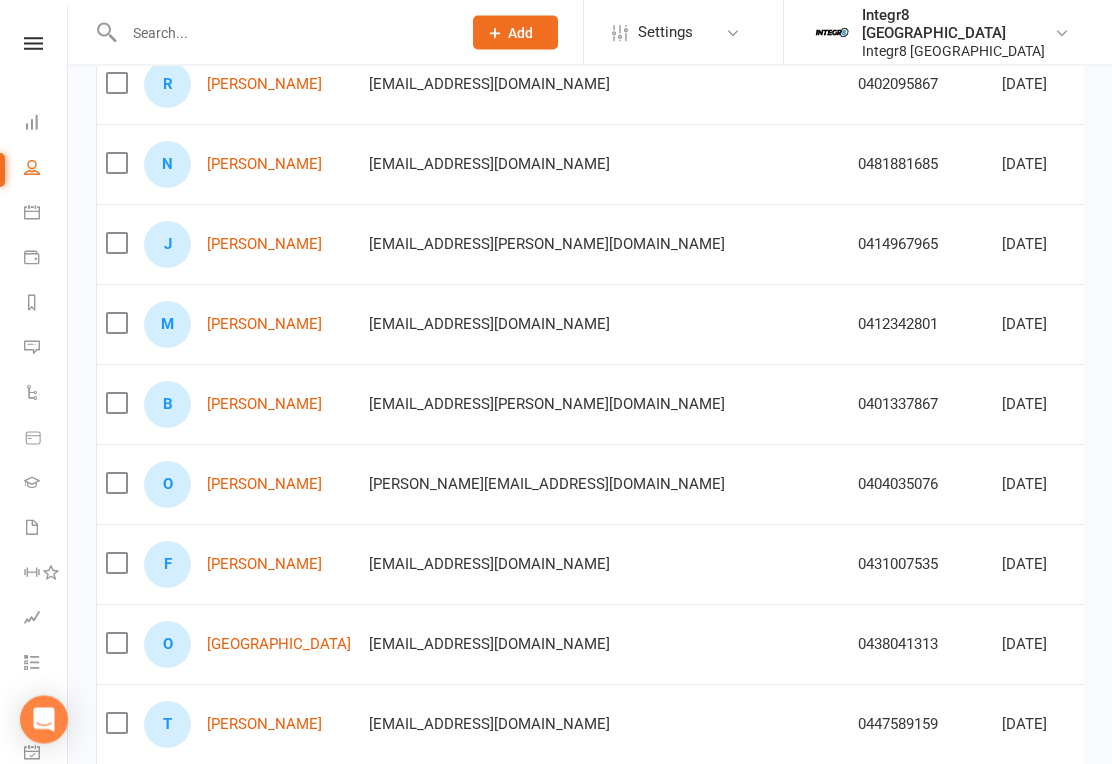 scroll, scrollTop: 786, scrollLeft: 0, axis: vertical 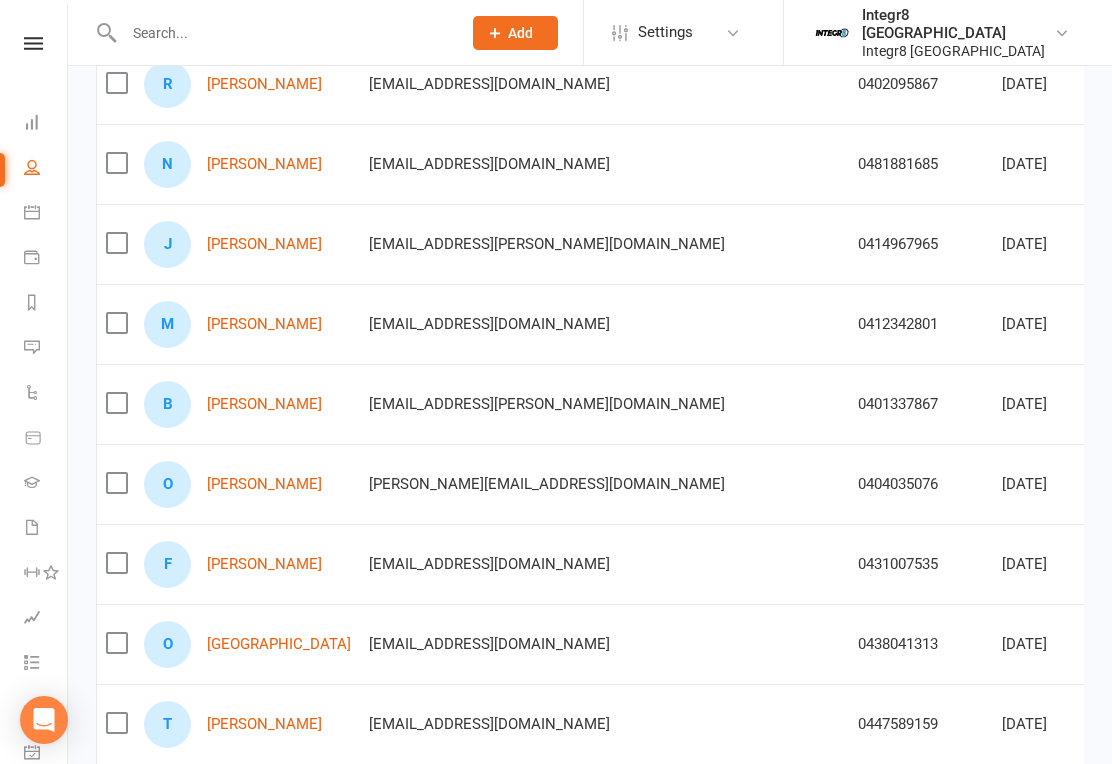 click on "[PERSON_NAME]" at bounding box center (264, 564) 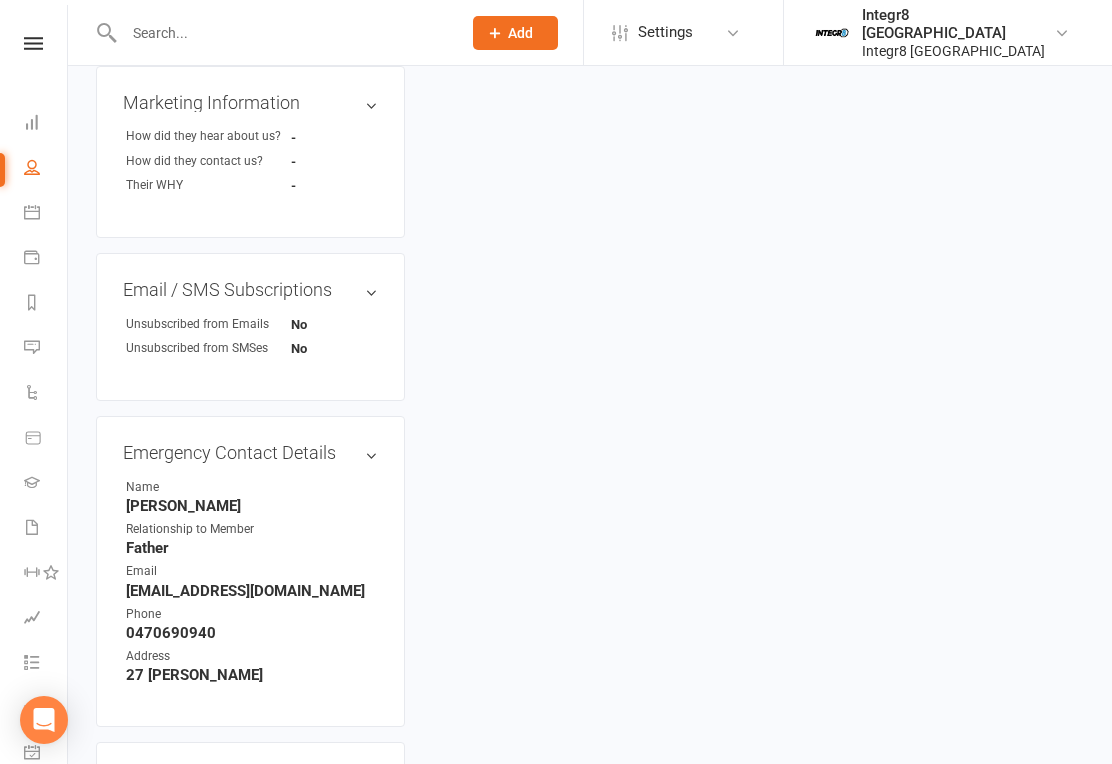 scroll, scrollTop: 0, scrollLeft: 0, axis: both 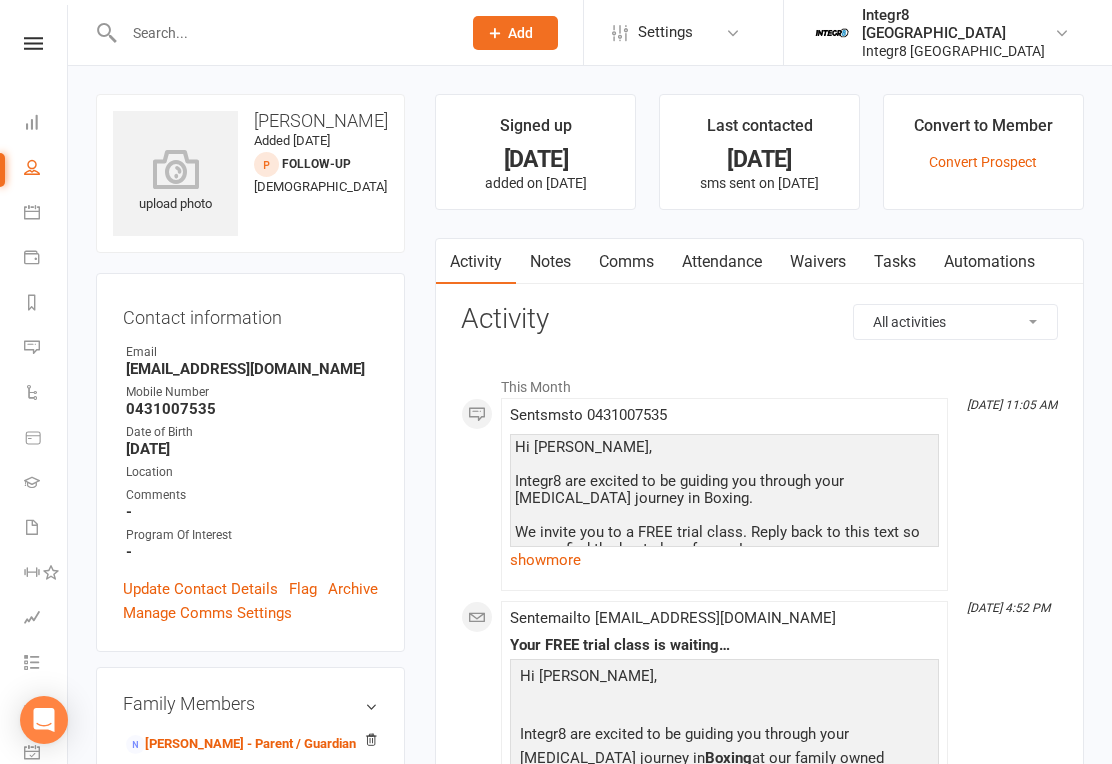 click on "People" at bounding box center (46, 169) 